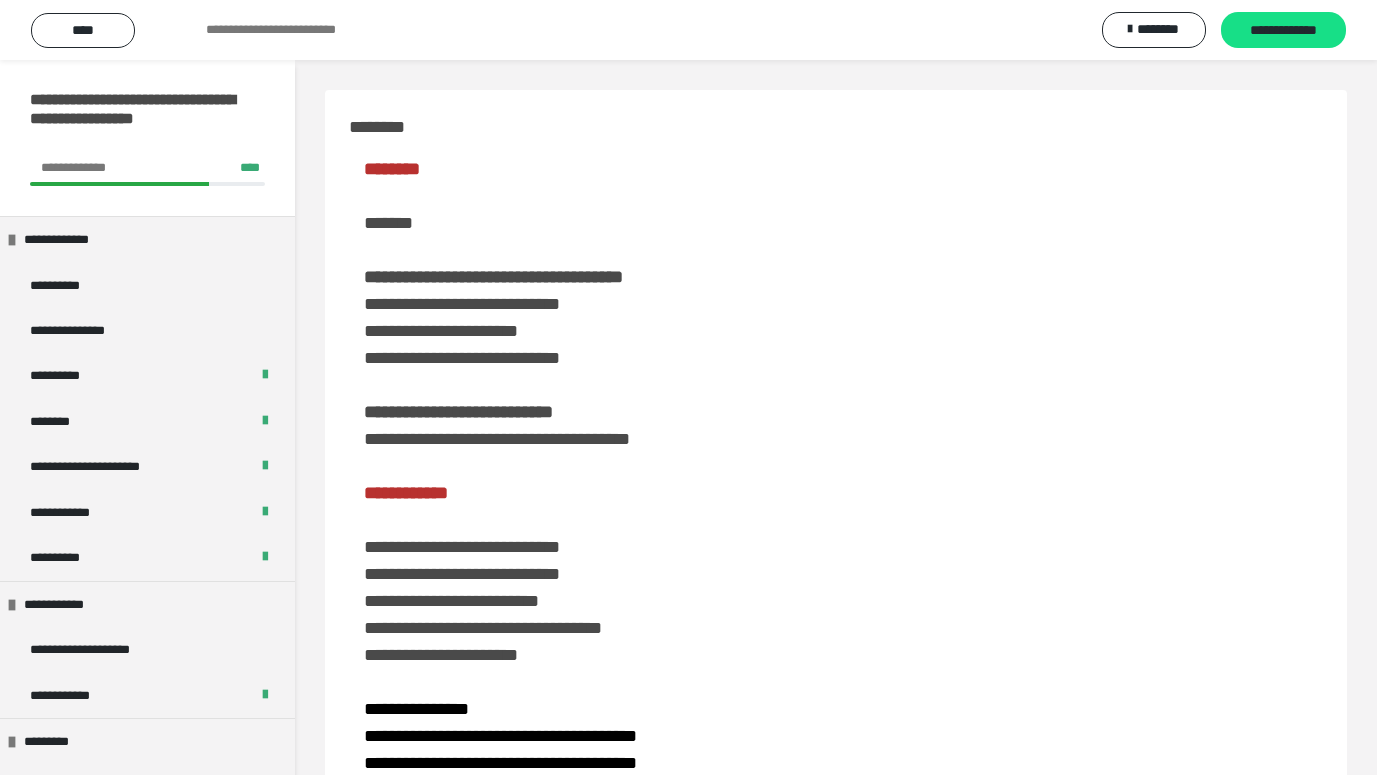 scroll, scrollTop: 3333, scrollLeft: 0, axis: vertical 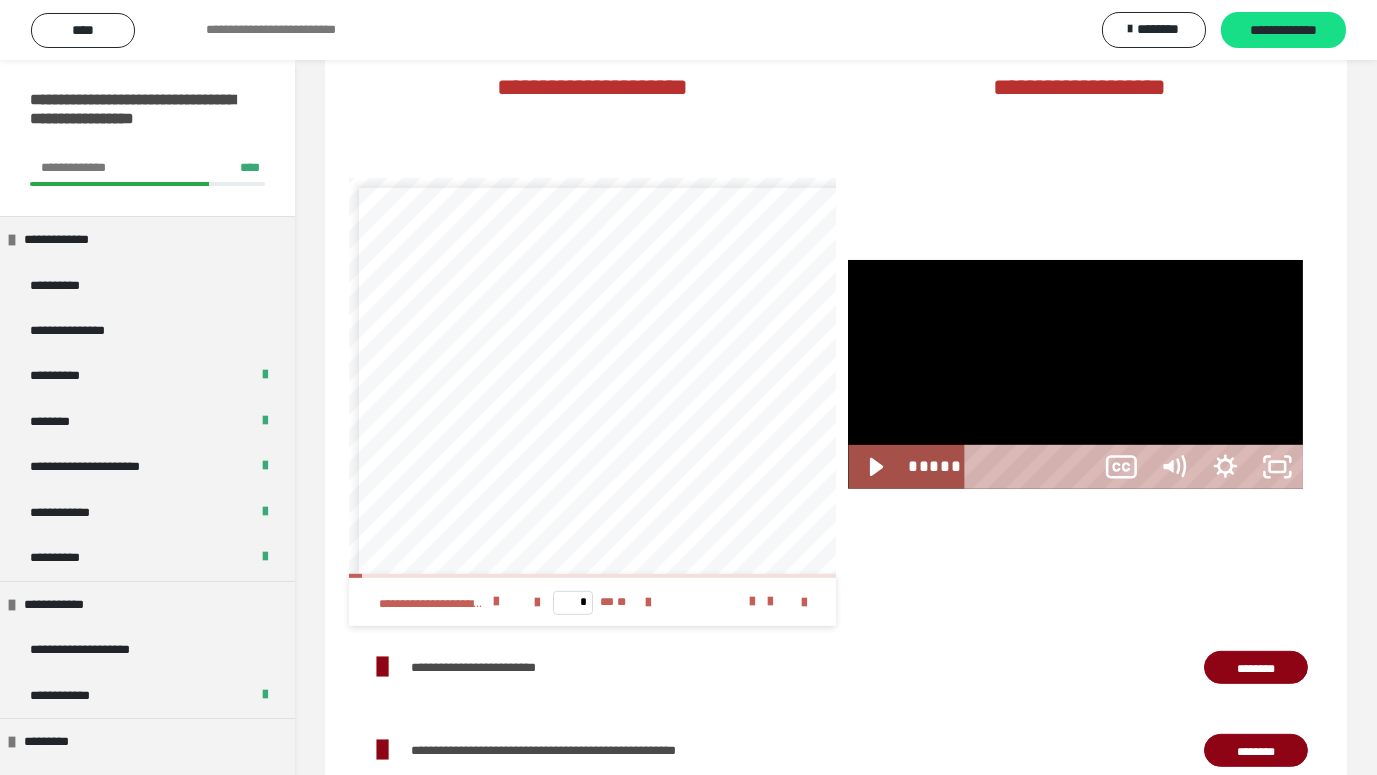 click at bounding box center (1075, 374) 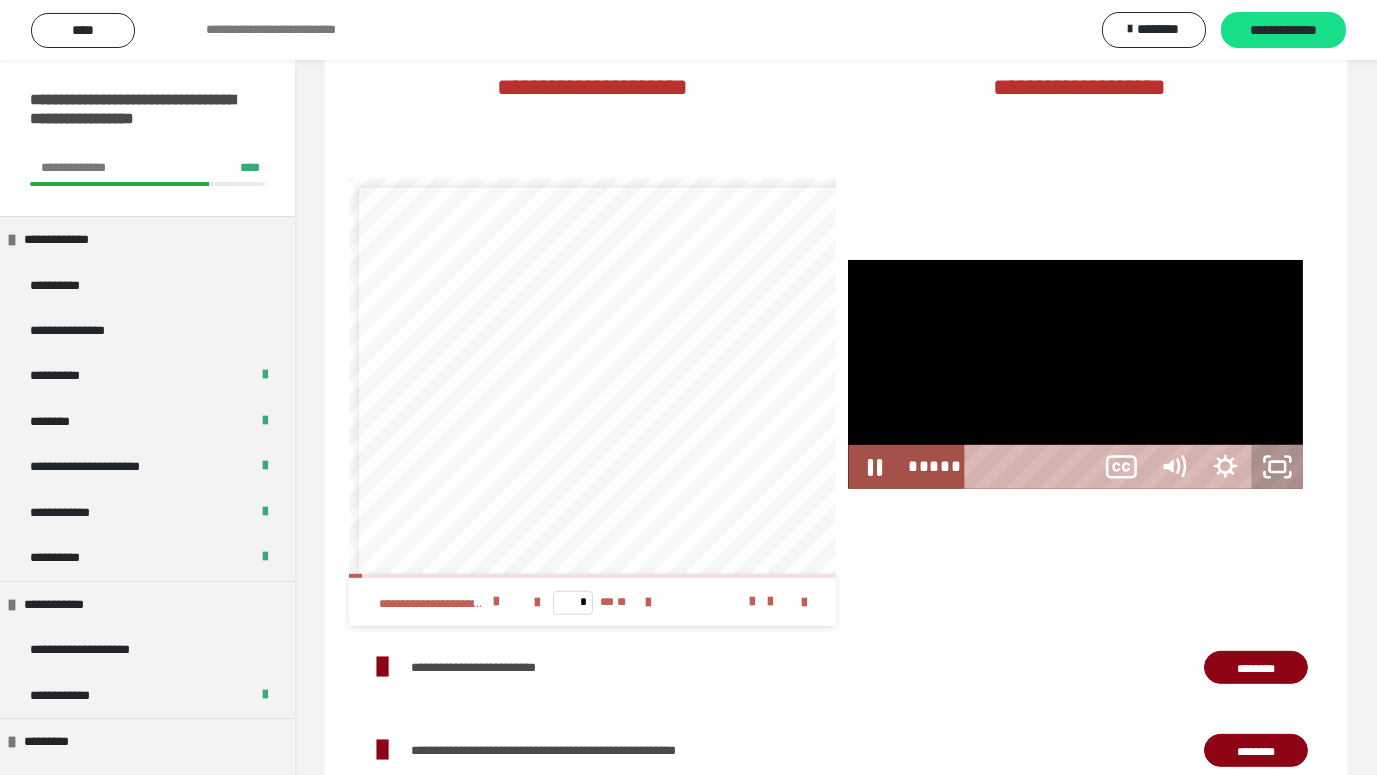 click 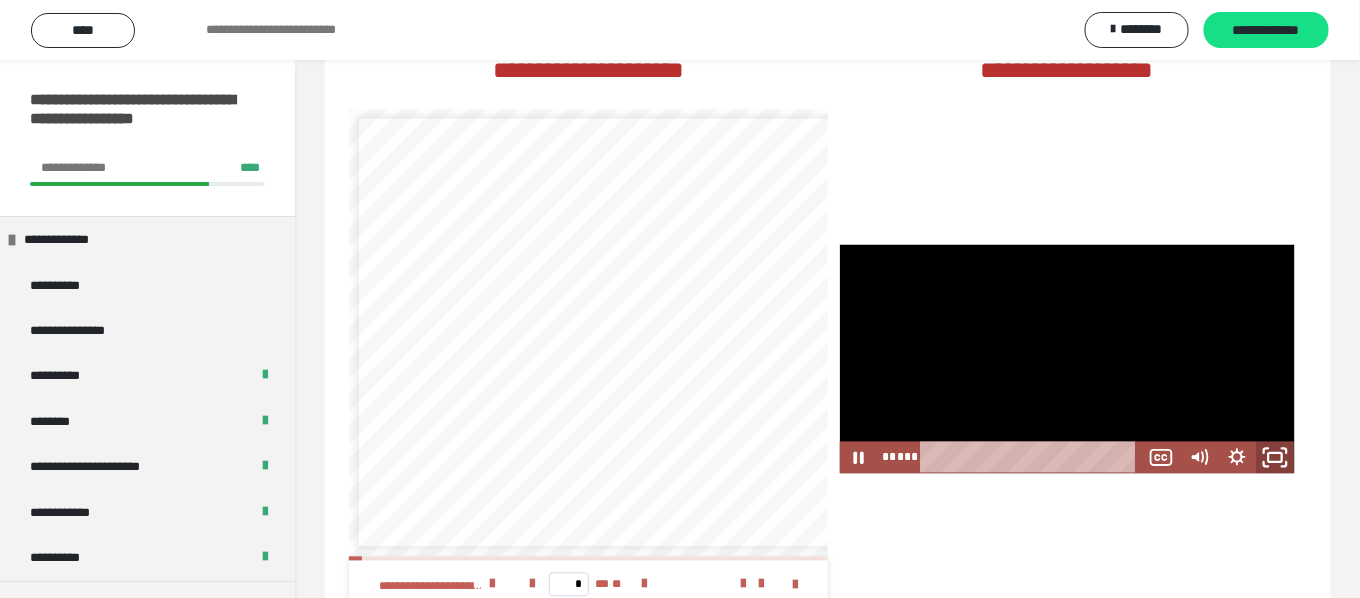 click 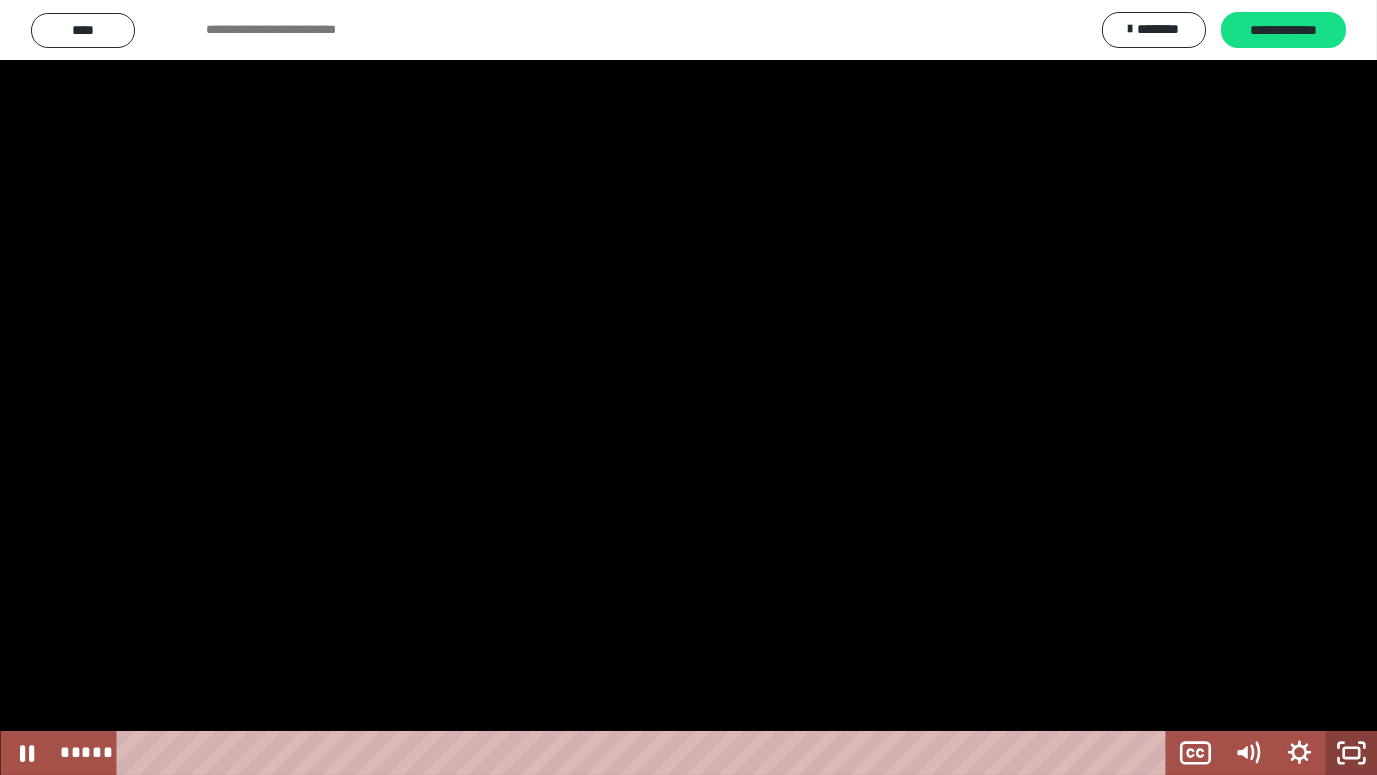 click 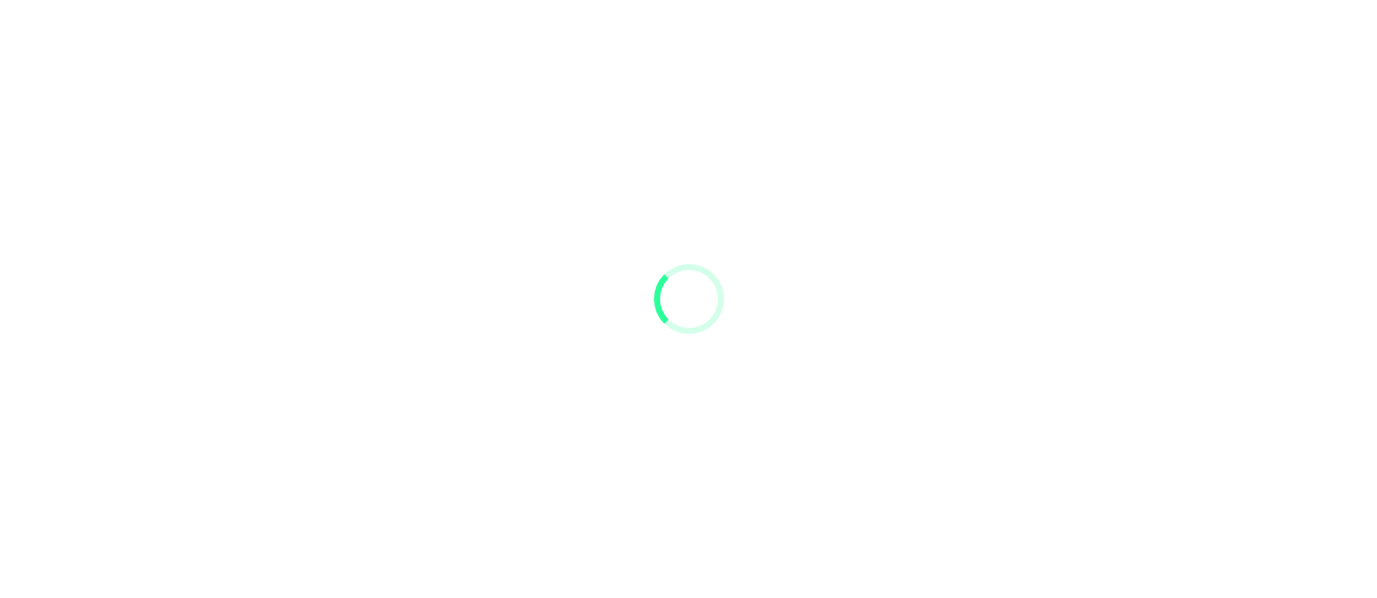 scroll, scrollTop: 0, scrollLeft: 0, axis: both 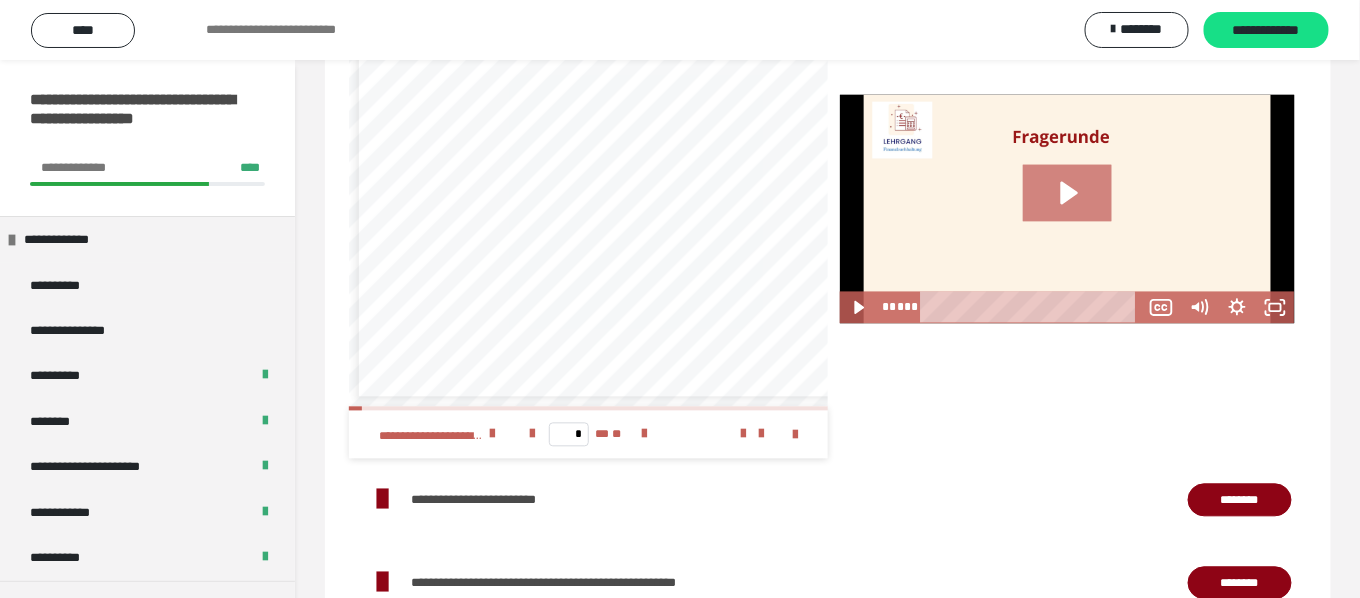 click 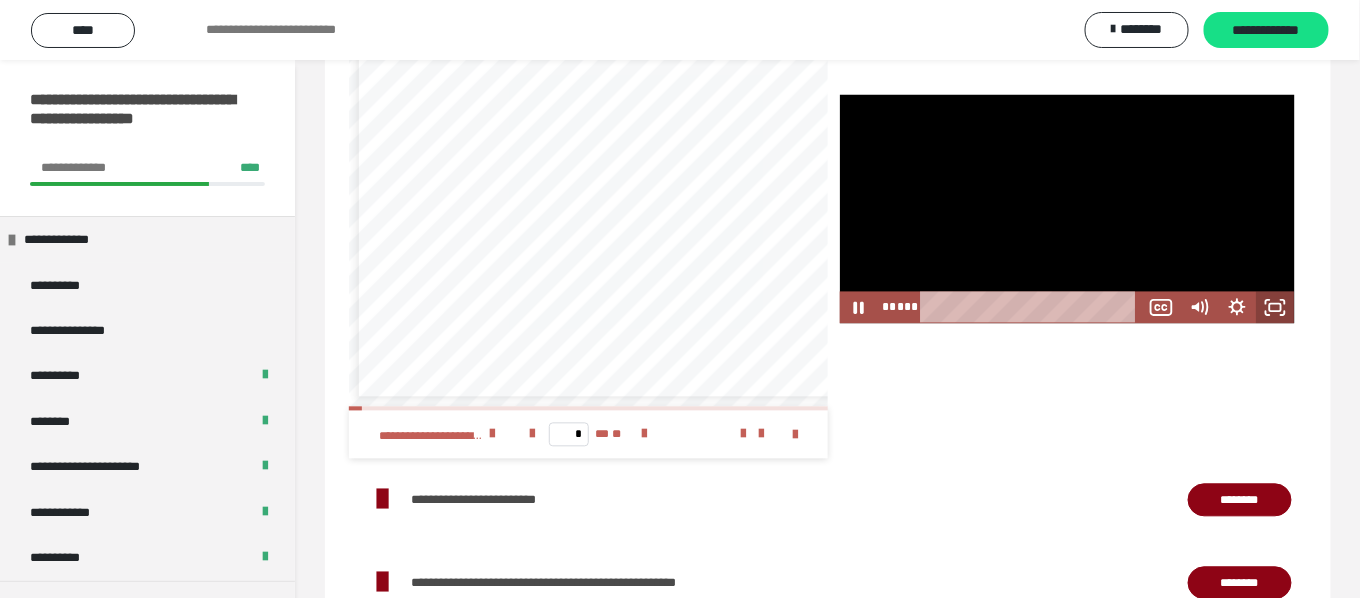 click 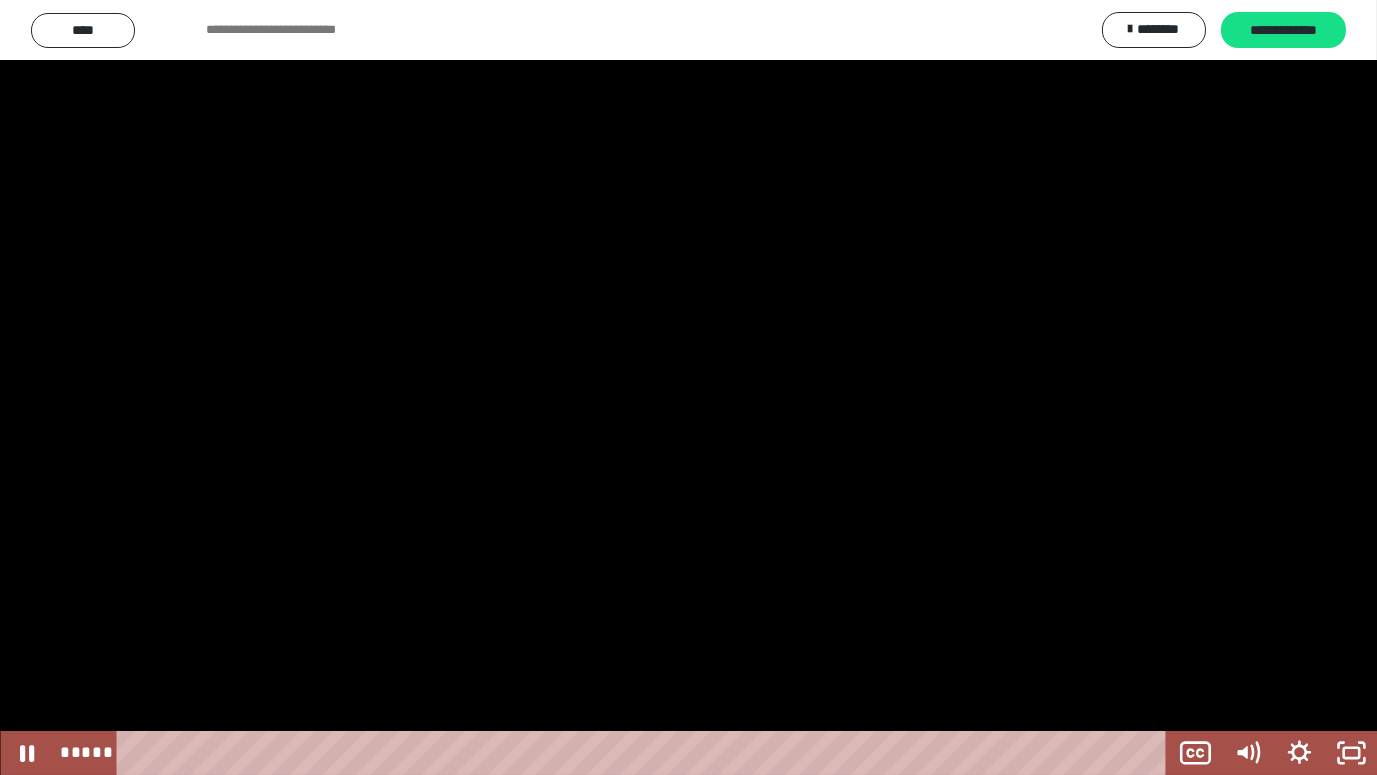 click at bounding box center (688, 387) 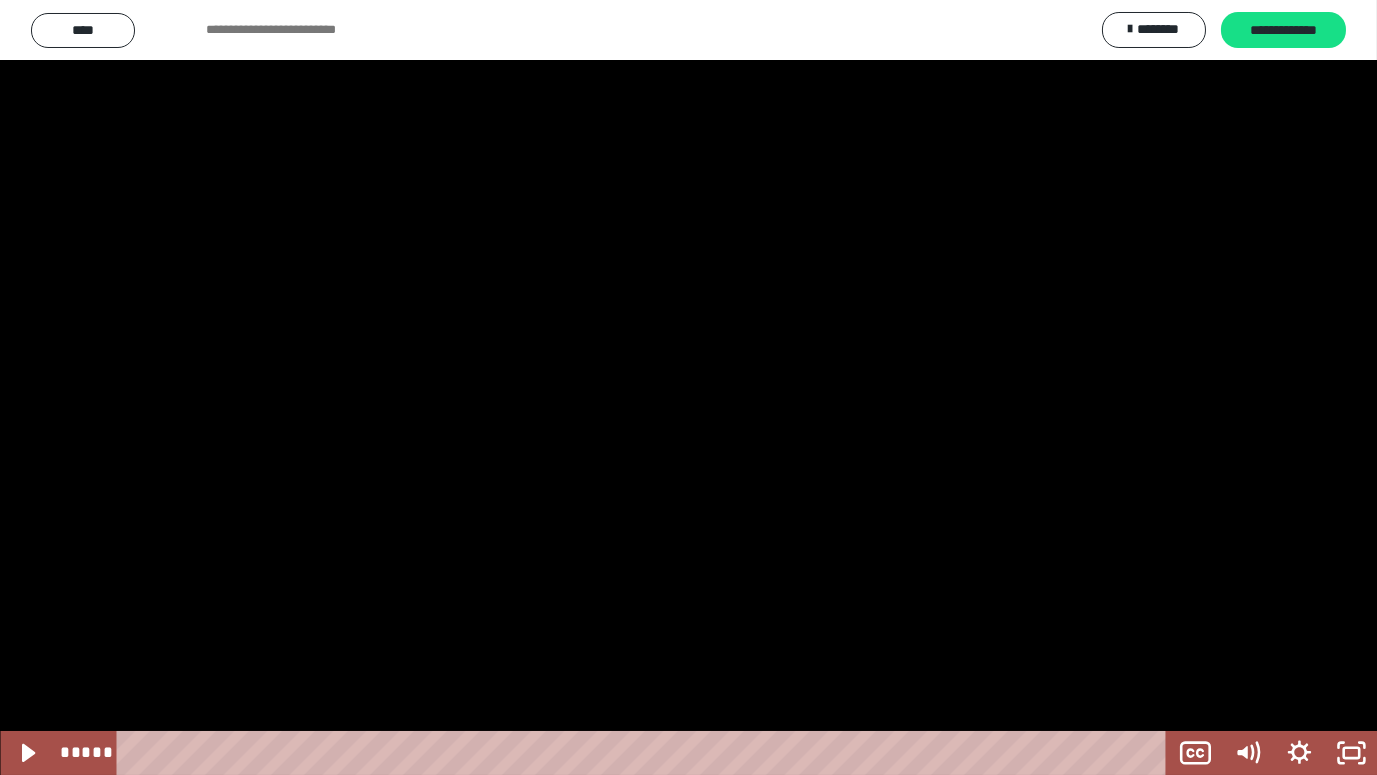 click at bounding box center [688, 387] 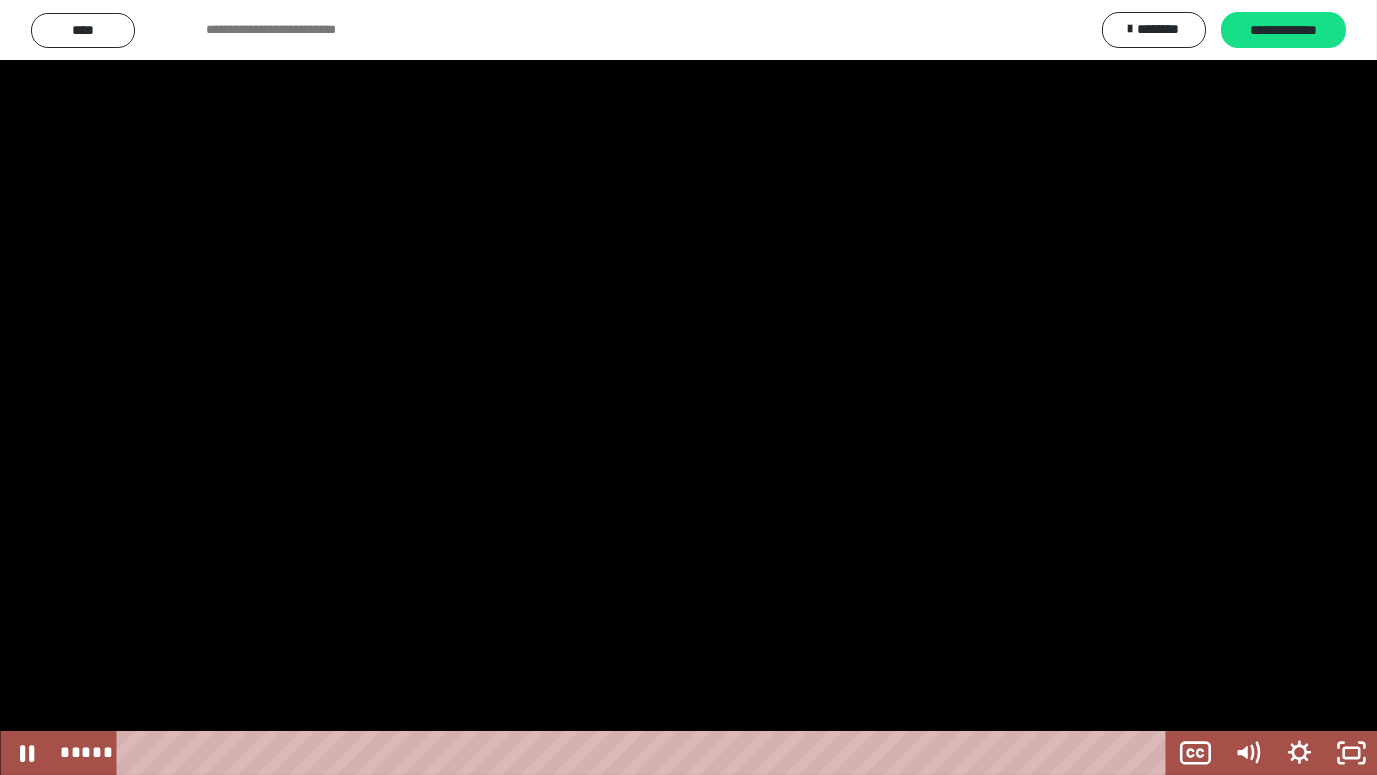 click at bounding box center (688, 387) 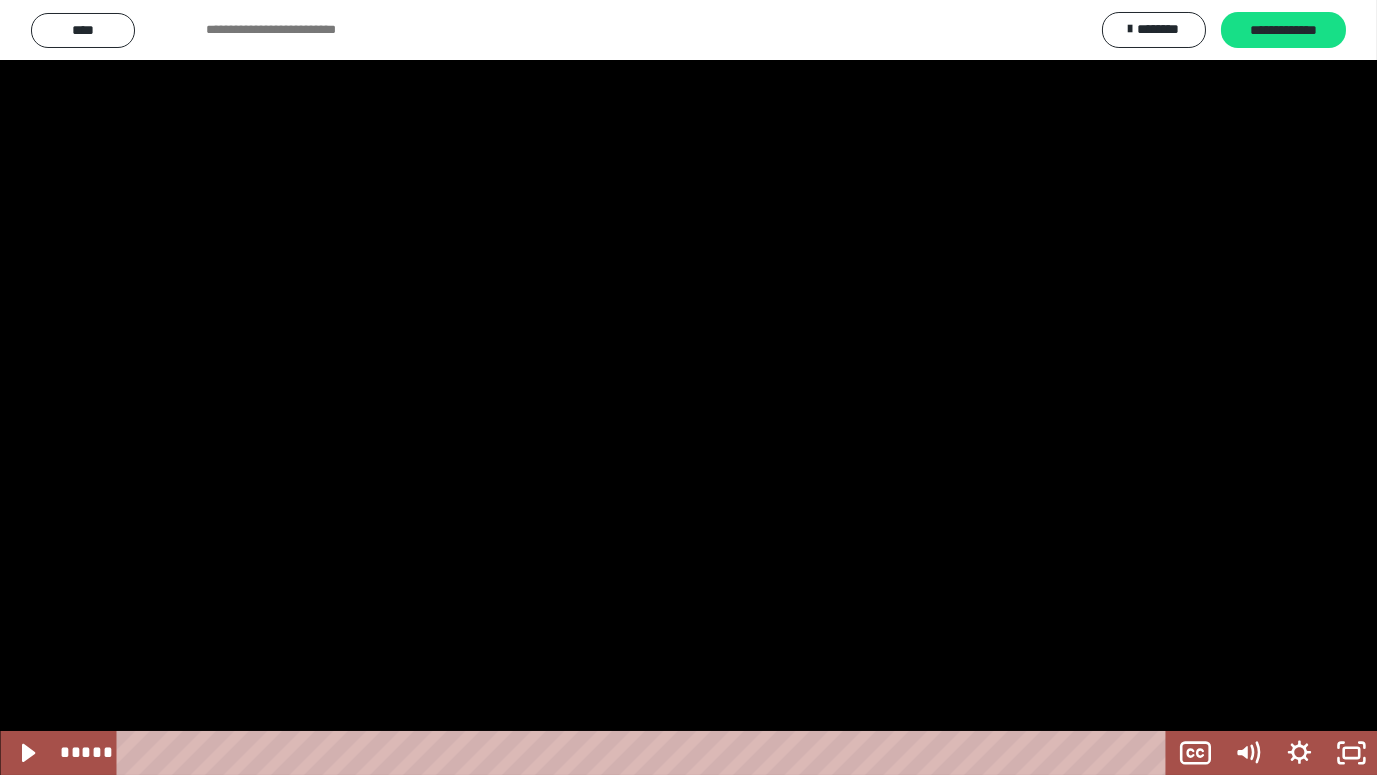 click at bounding box center [688, 387] 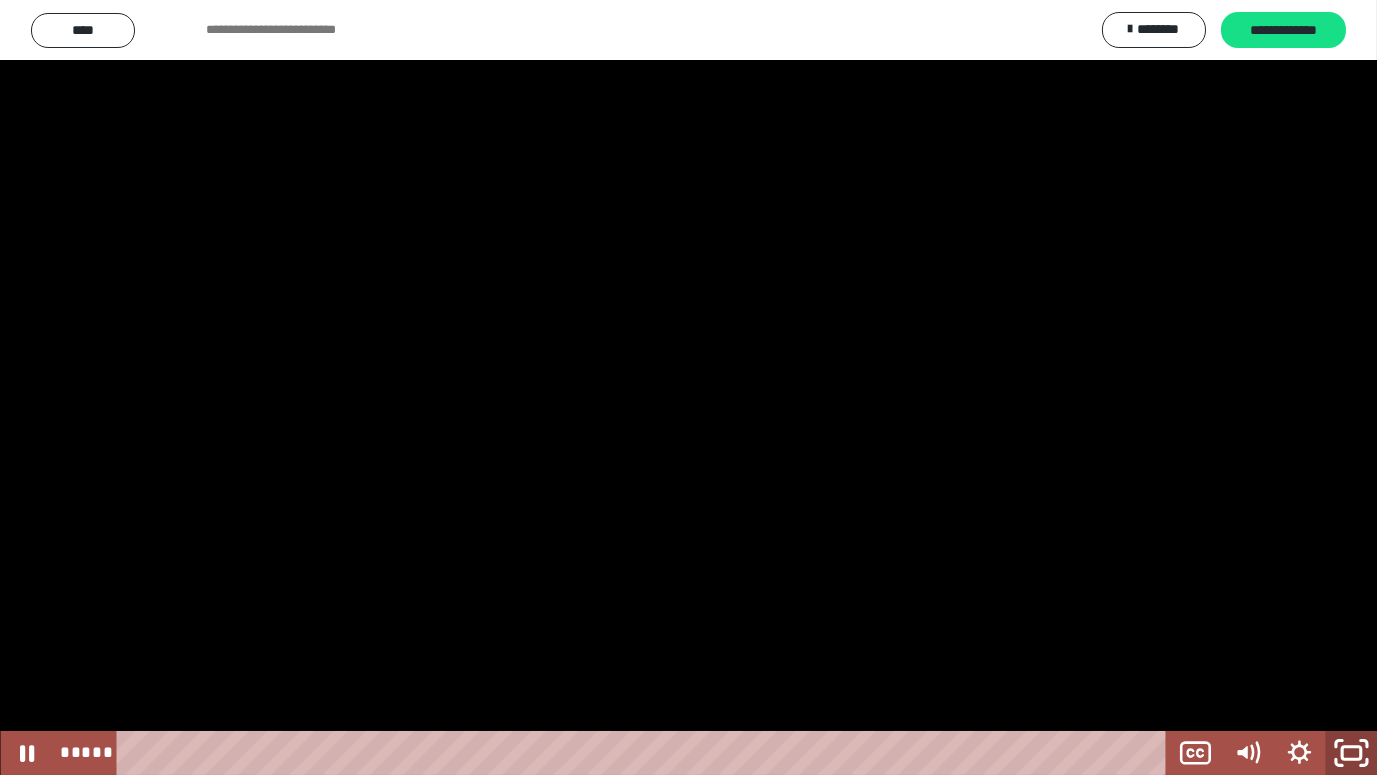 click 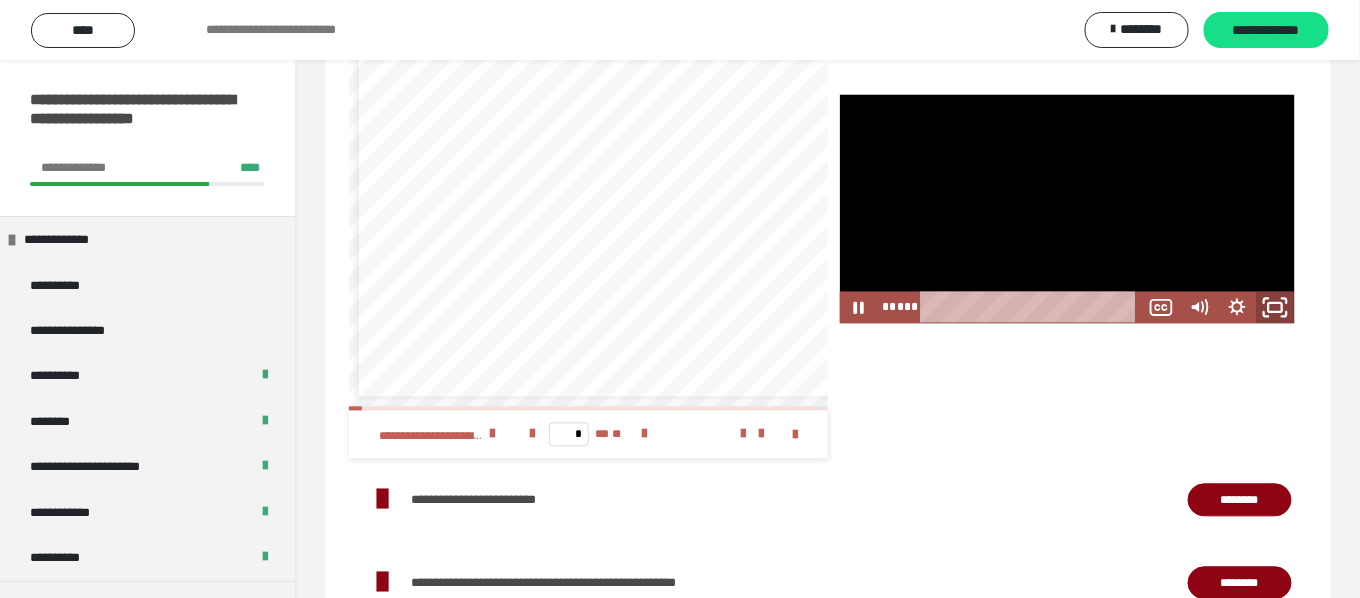 click 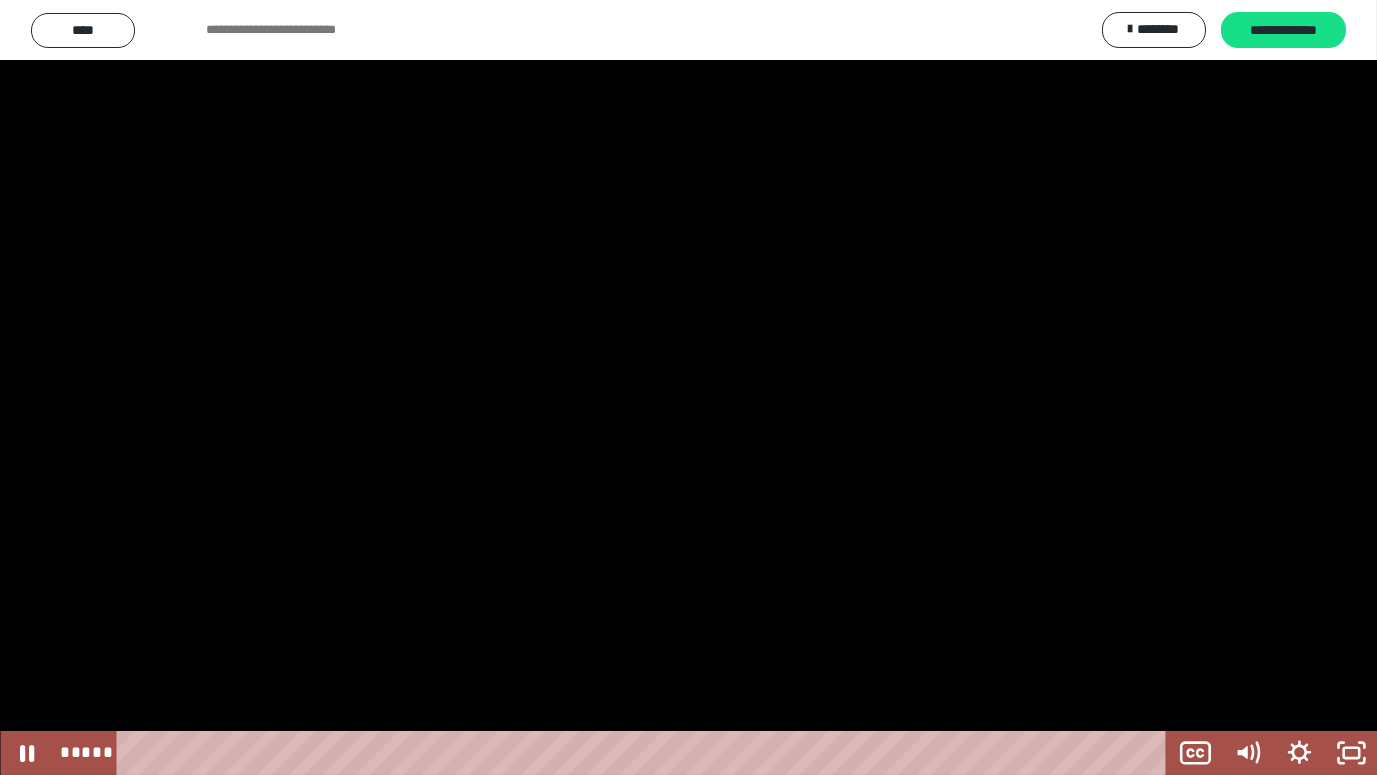 click at bounding box center (688, 387) 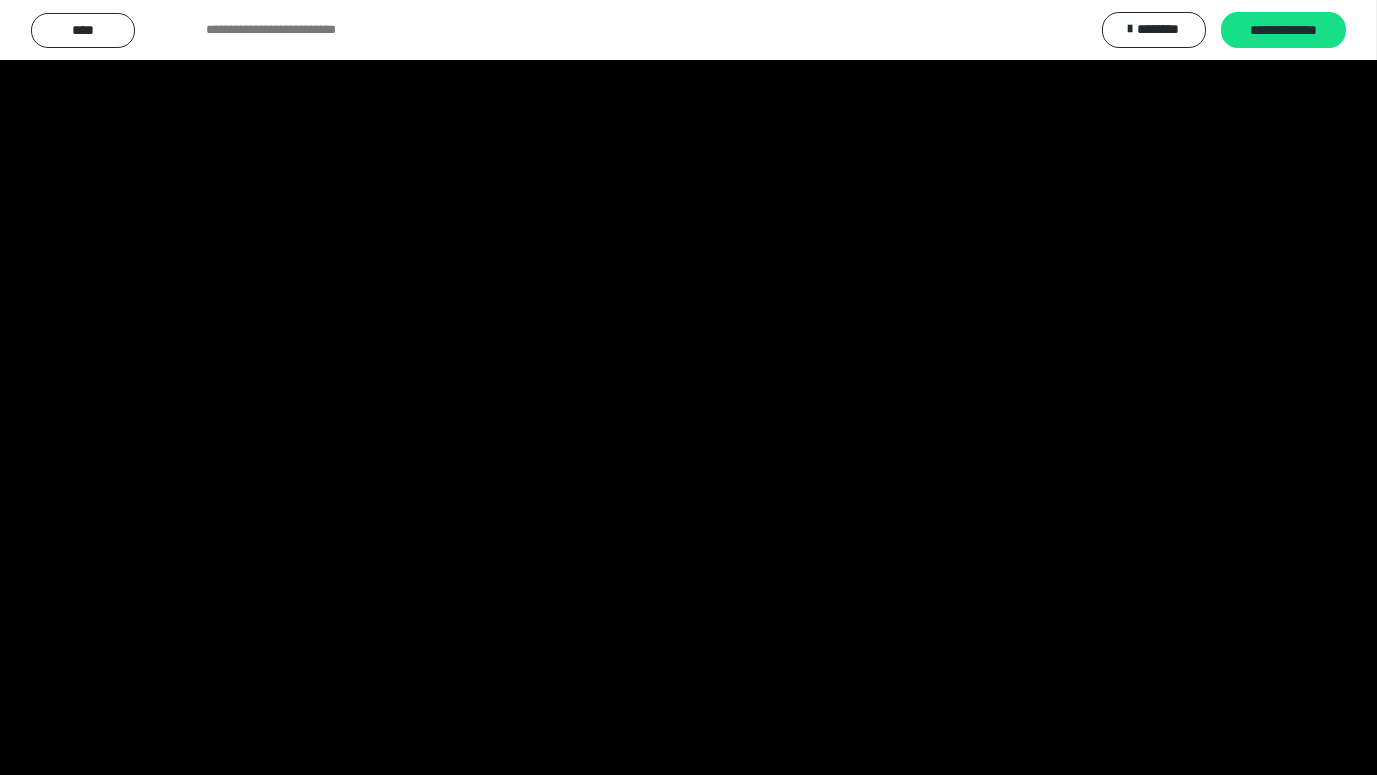 click at bounding box center [688, 387] 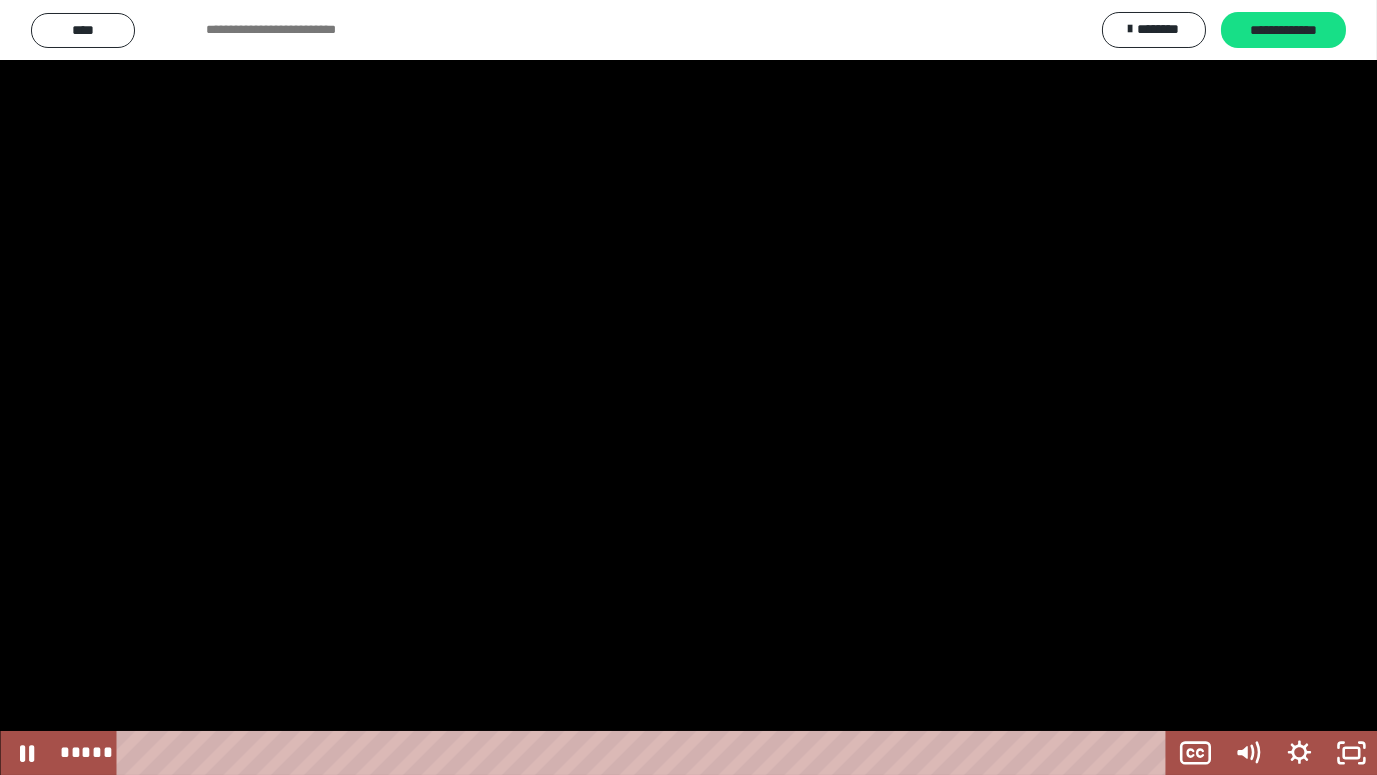 type 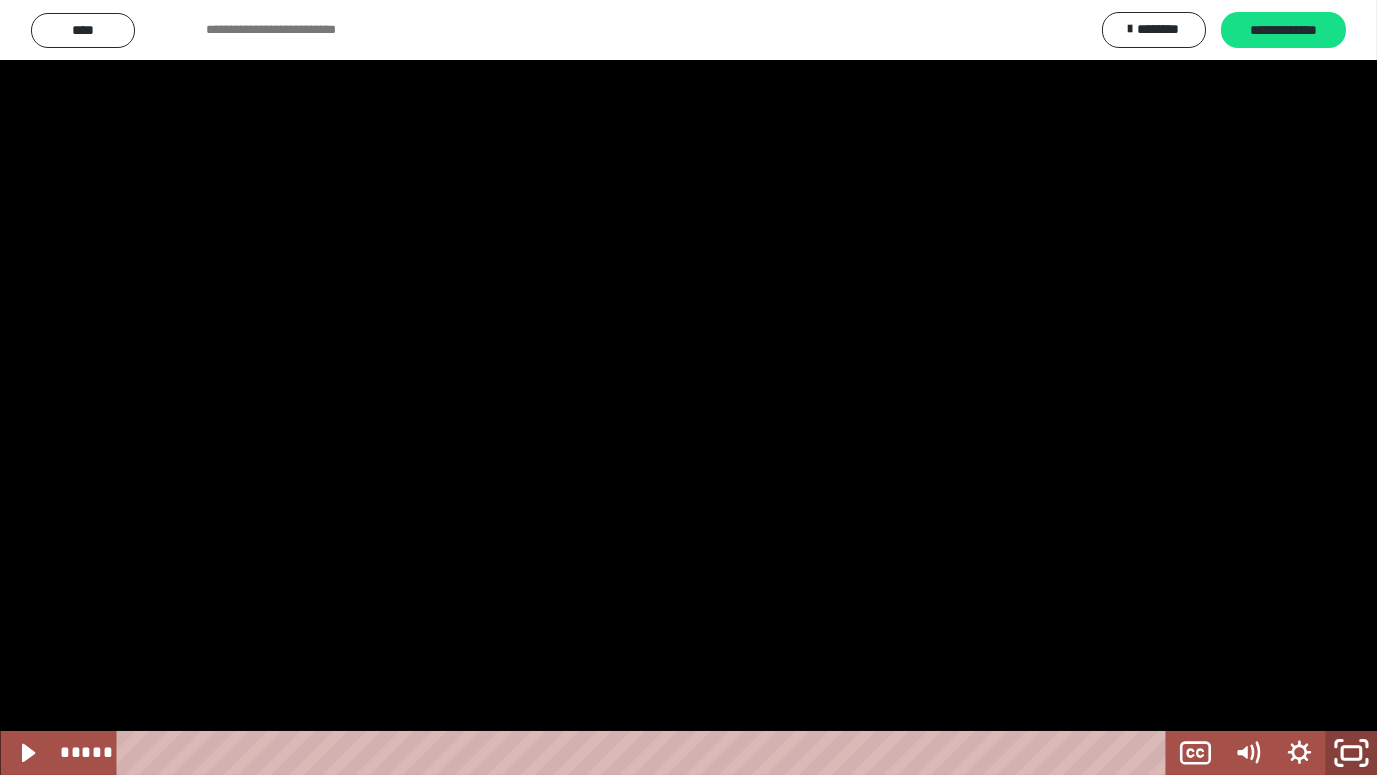 click 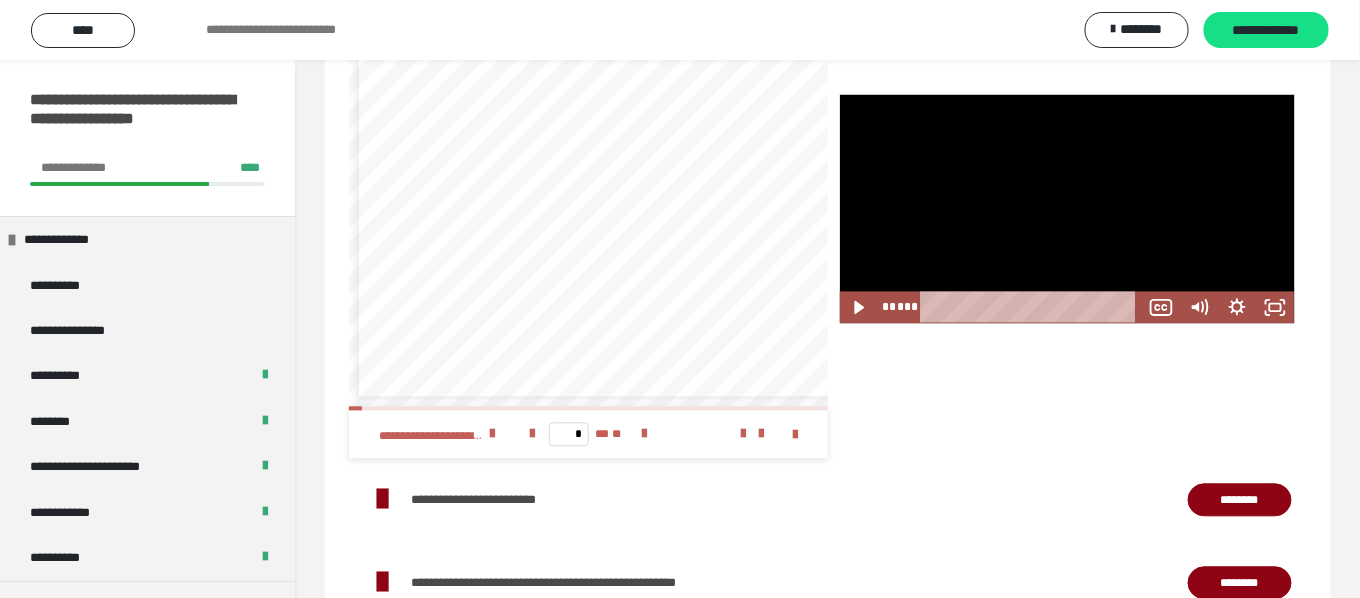 click at bounding box center [1067, 209] 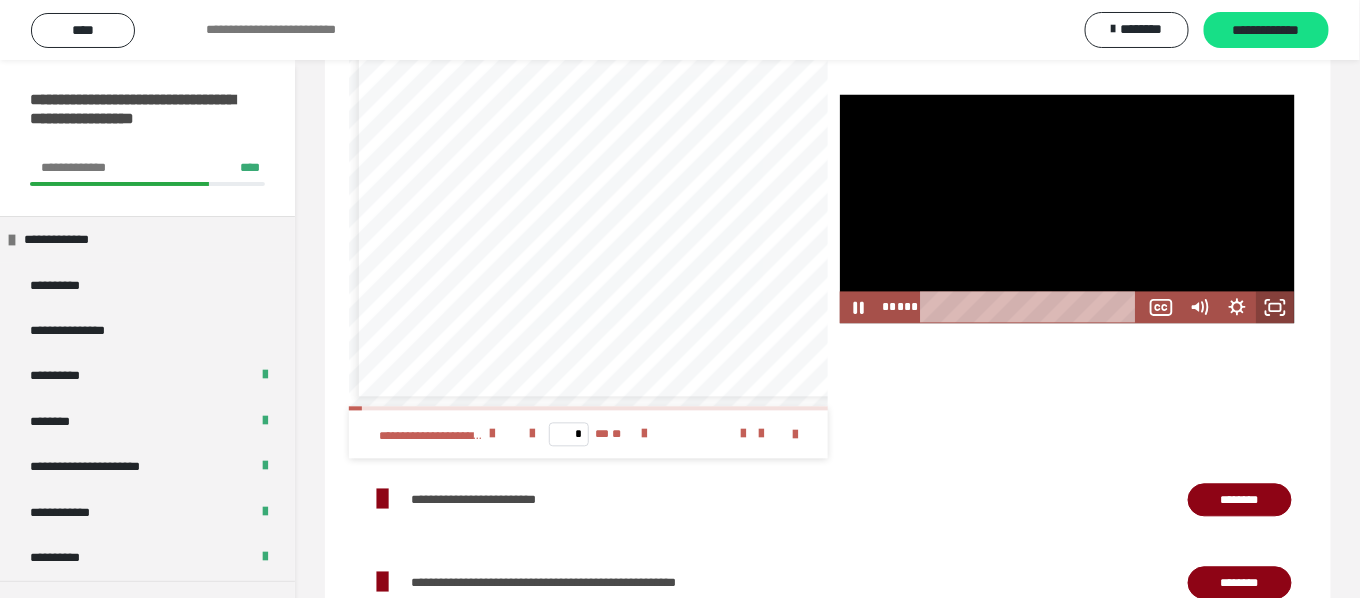 click 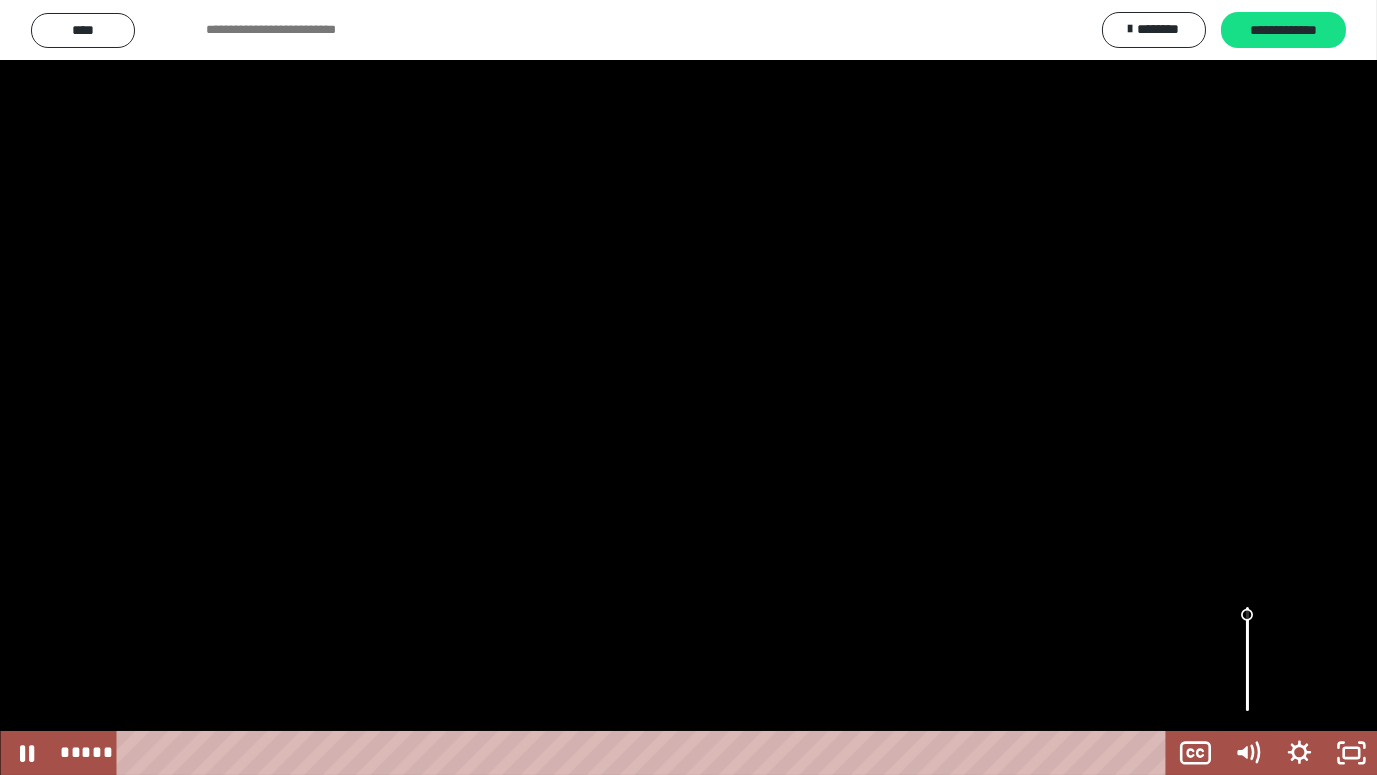 click at bounding box center [1247, 659] 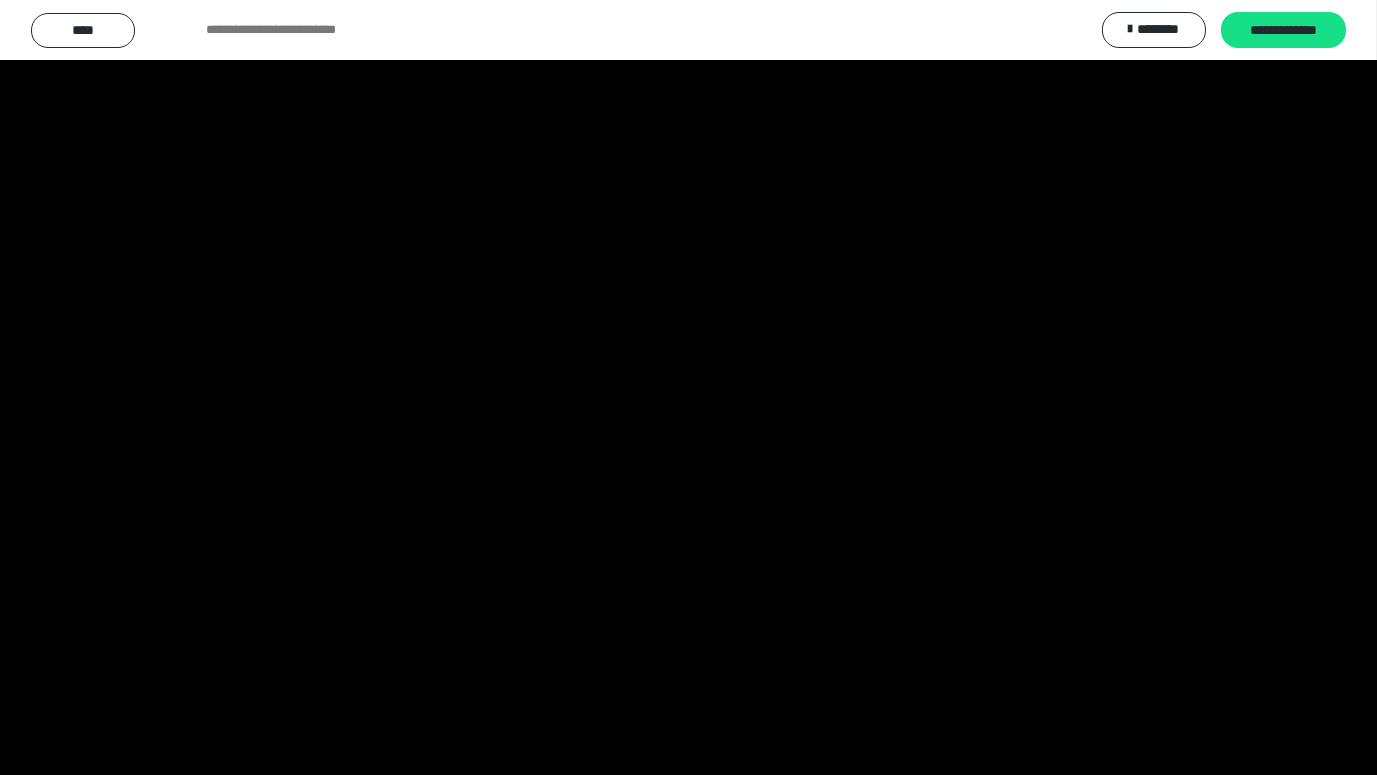 type 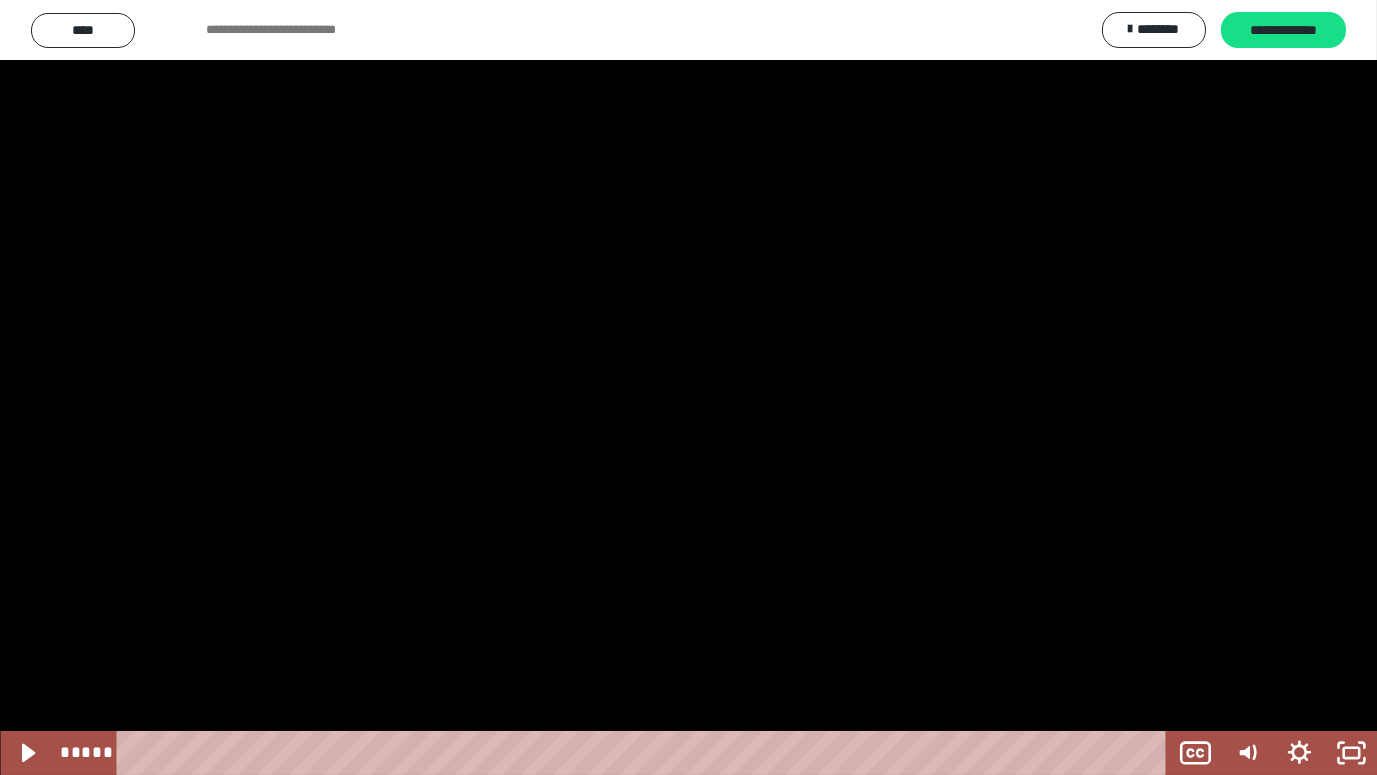 click at bounding box center (688, 387) 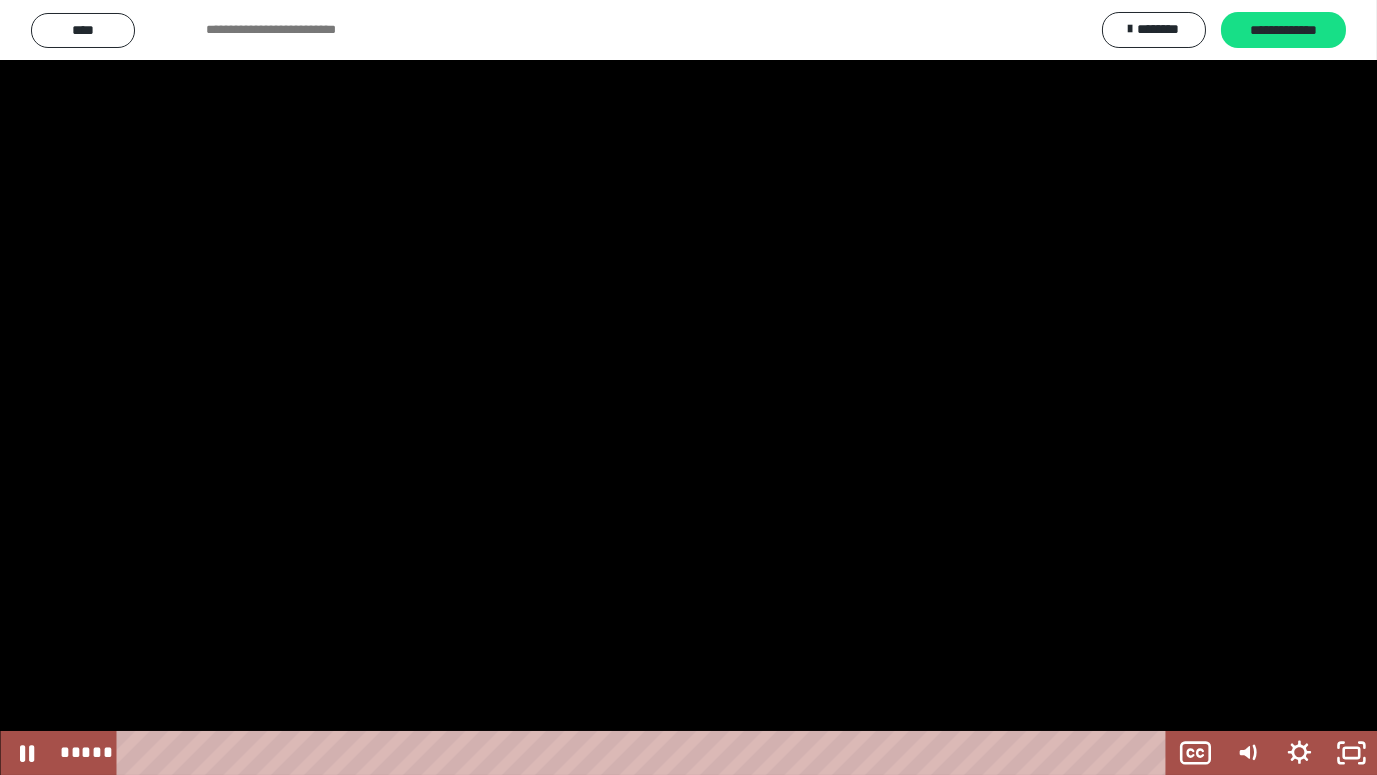 click at bounding box center [688, 387] 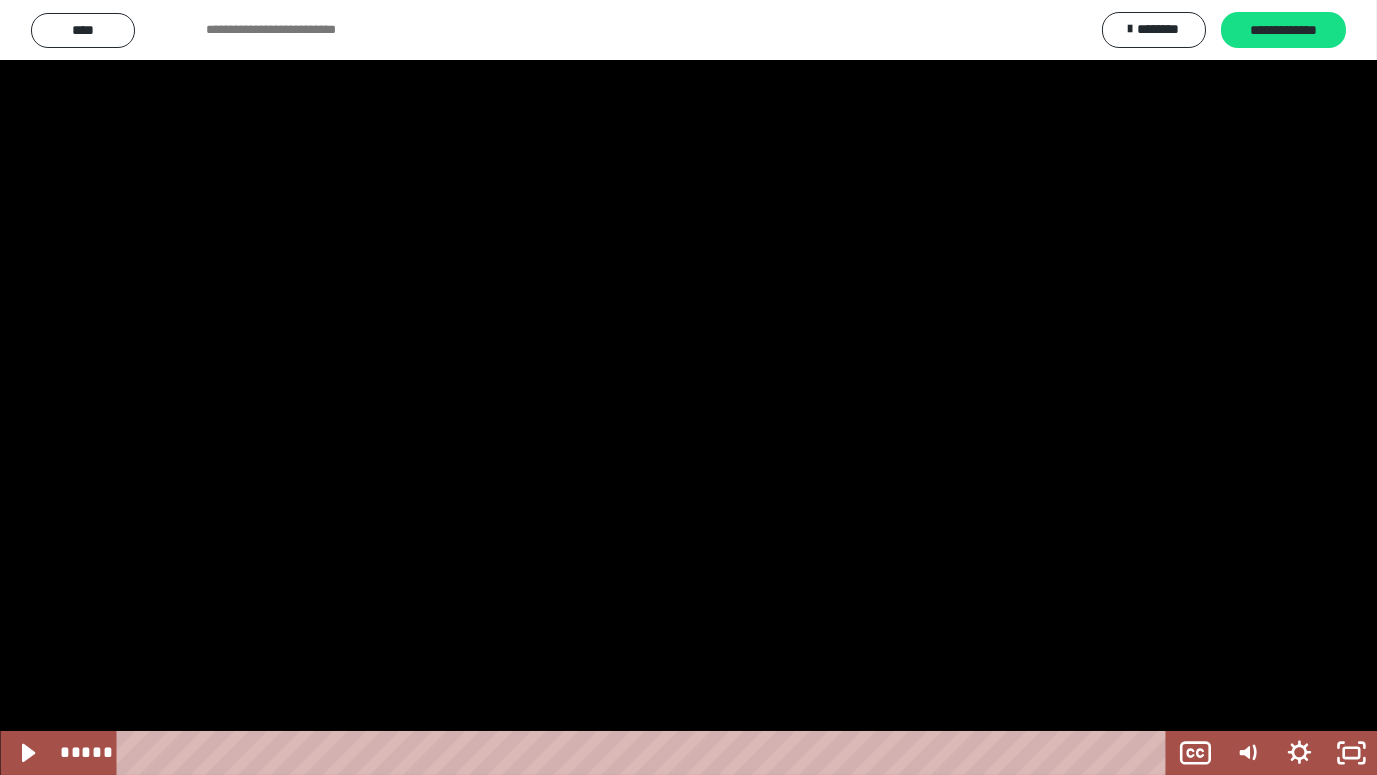 click at bounding box center (688, 387) 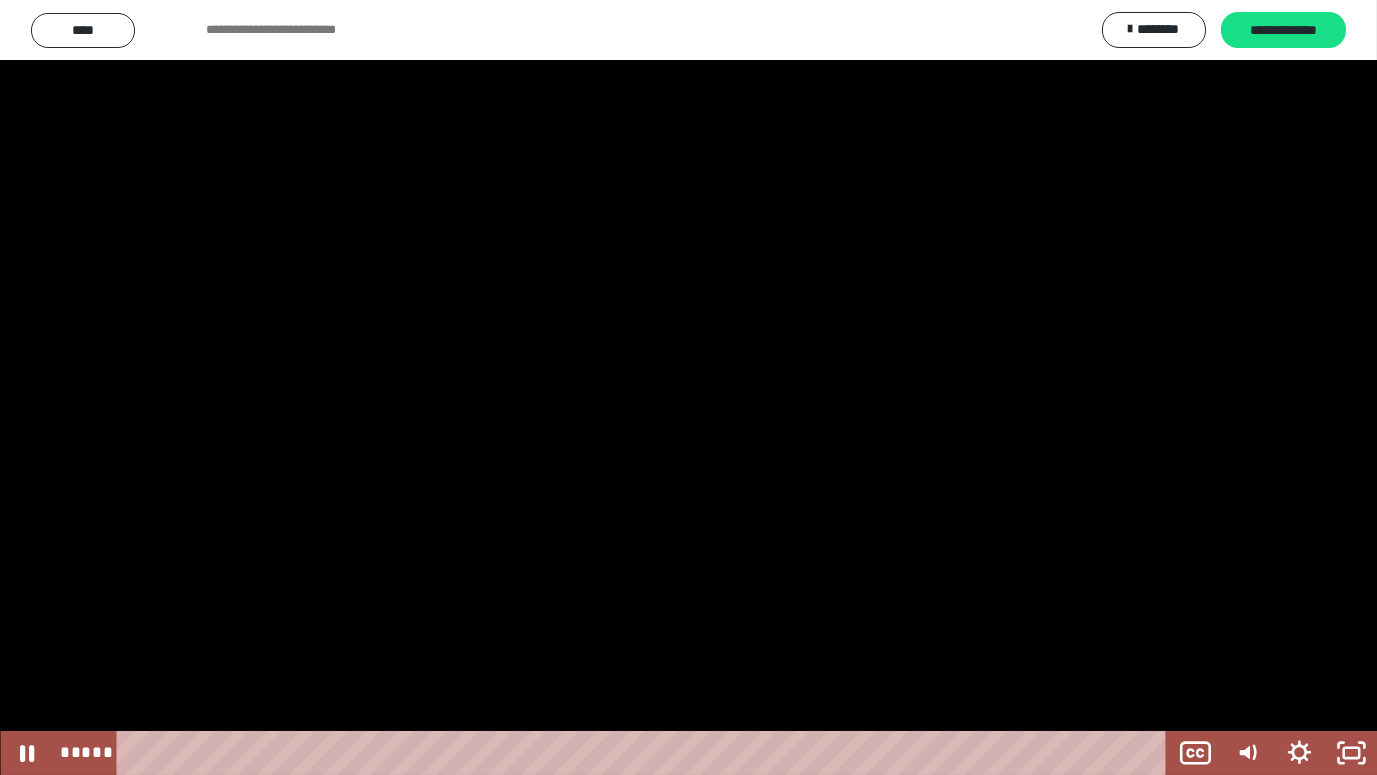 click at bounding box center (688, 387) 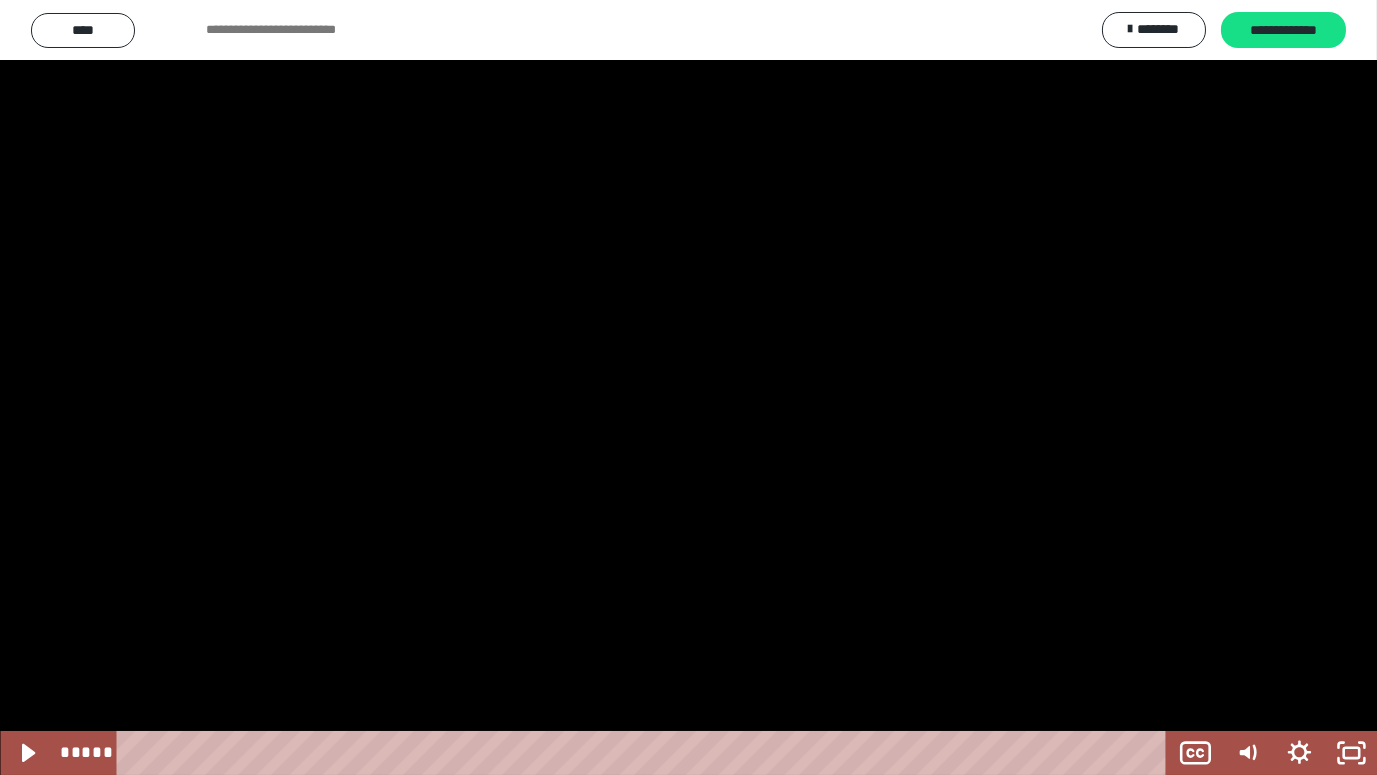 click at bounding box center [688, 387] 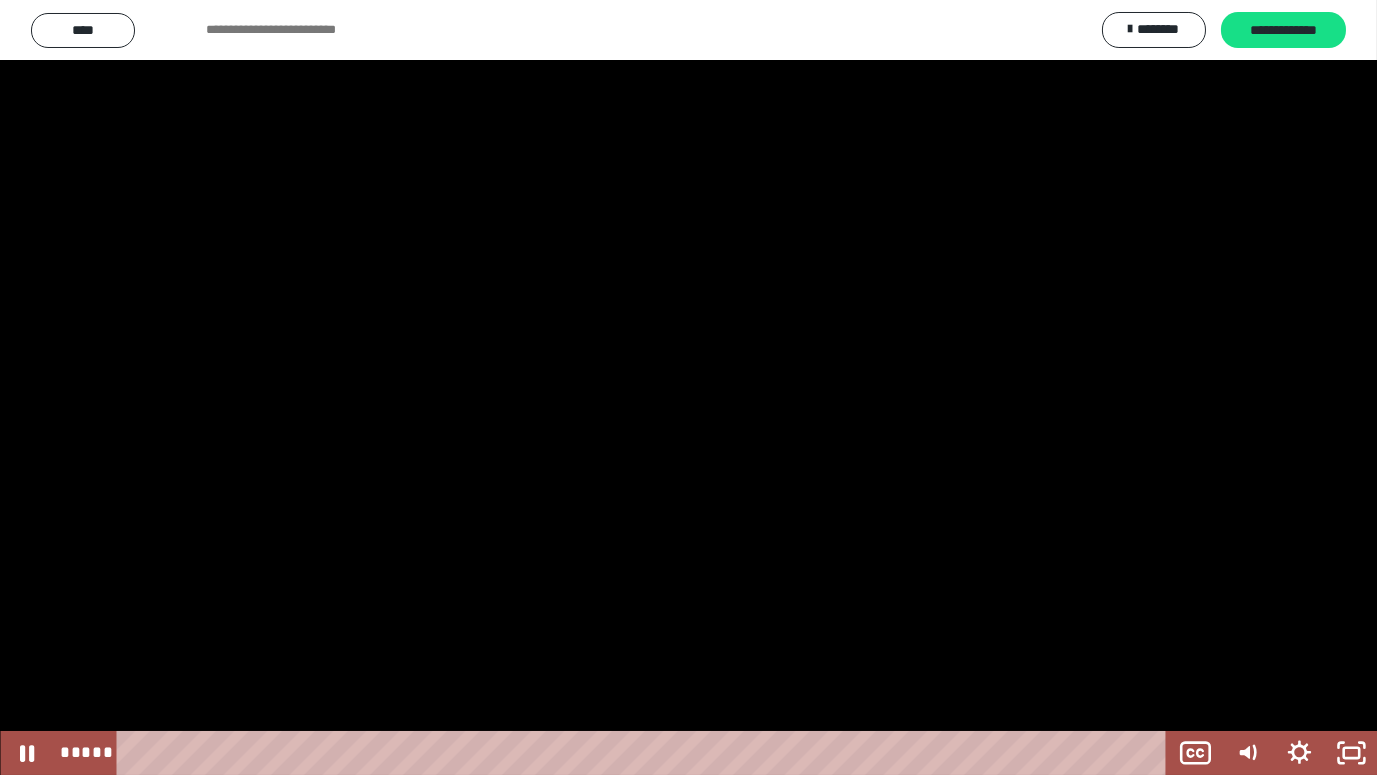 click at bounding box center (688, 387) 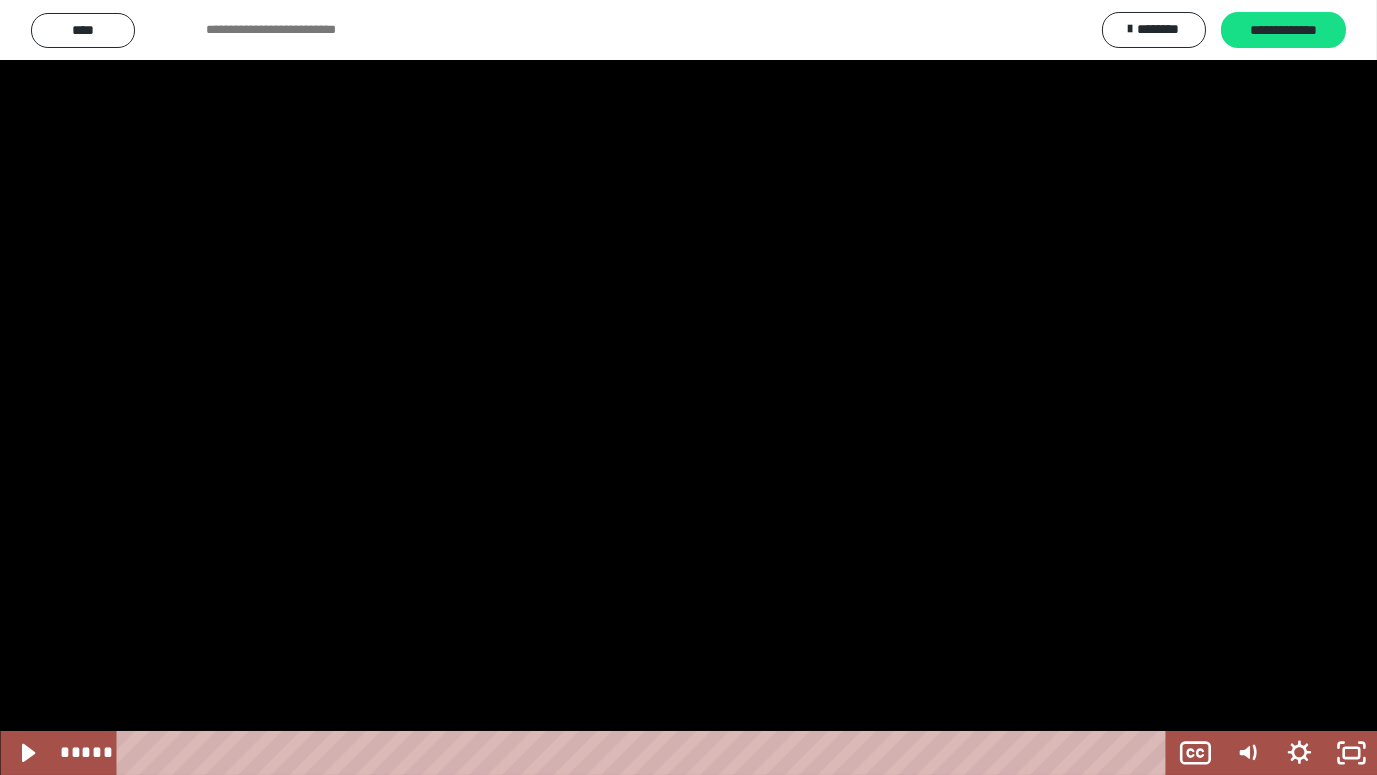 click at bounding box center [0, 0] 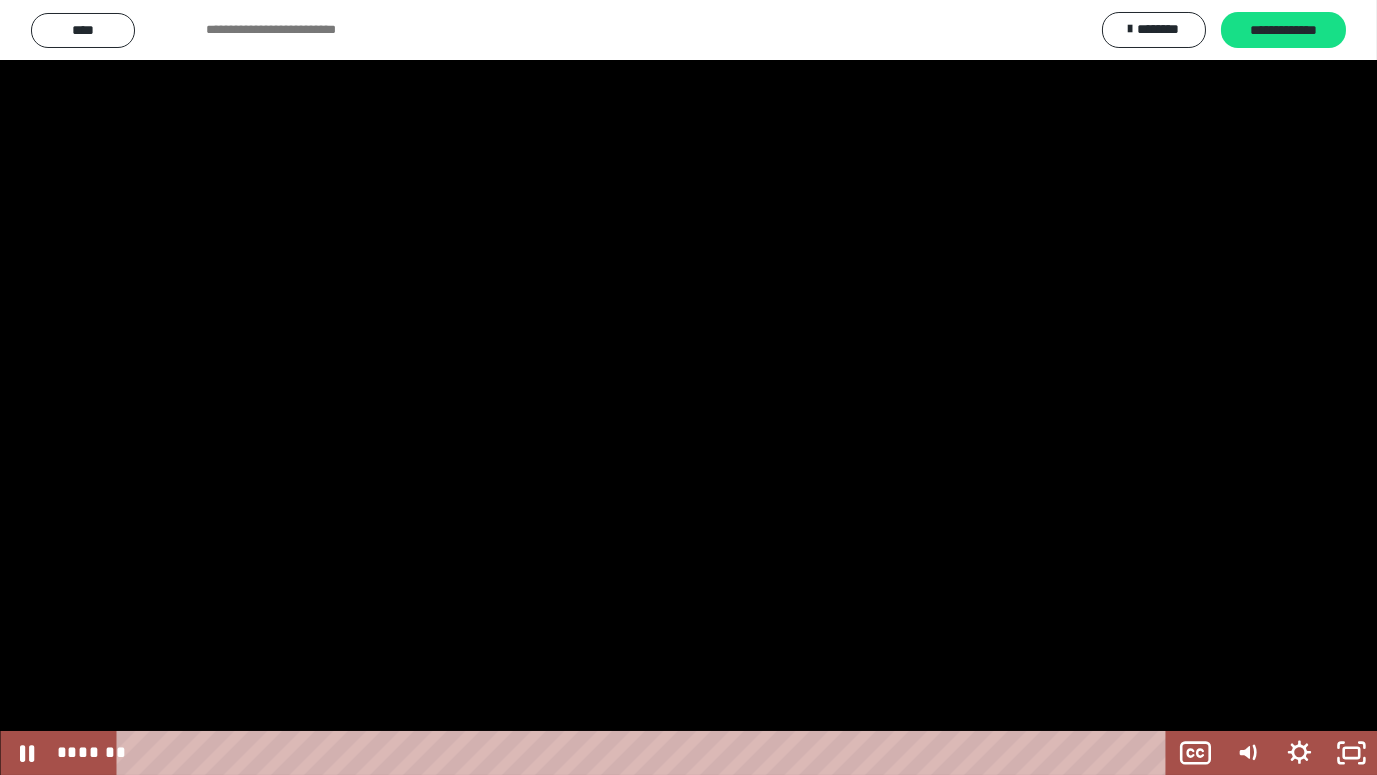 click at bounding box center [688, 387] 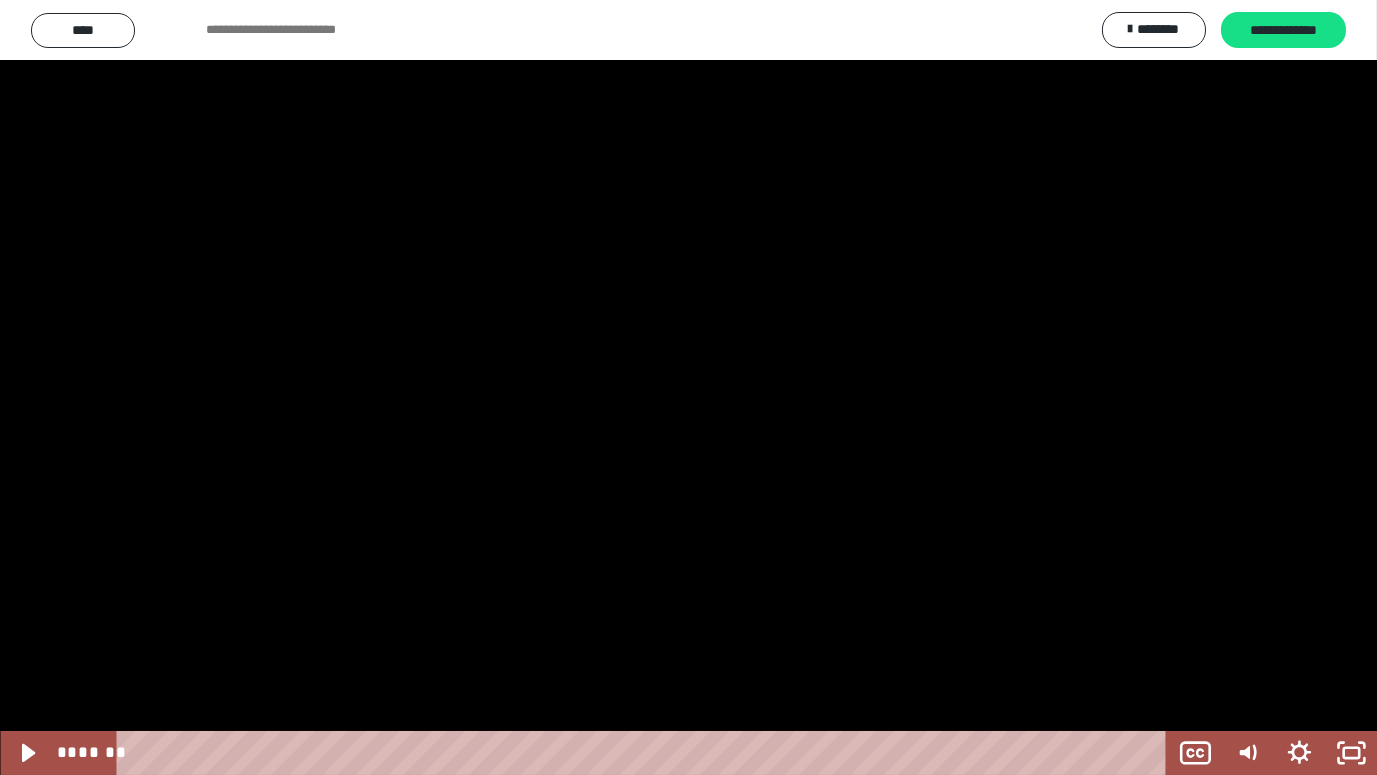 click at bounding box center (688, 387) 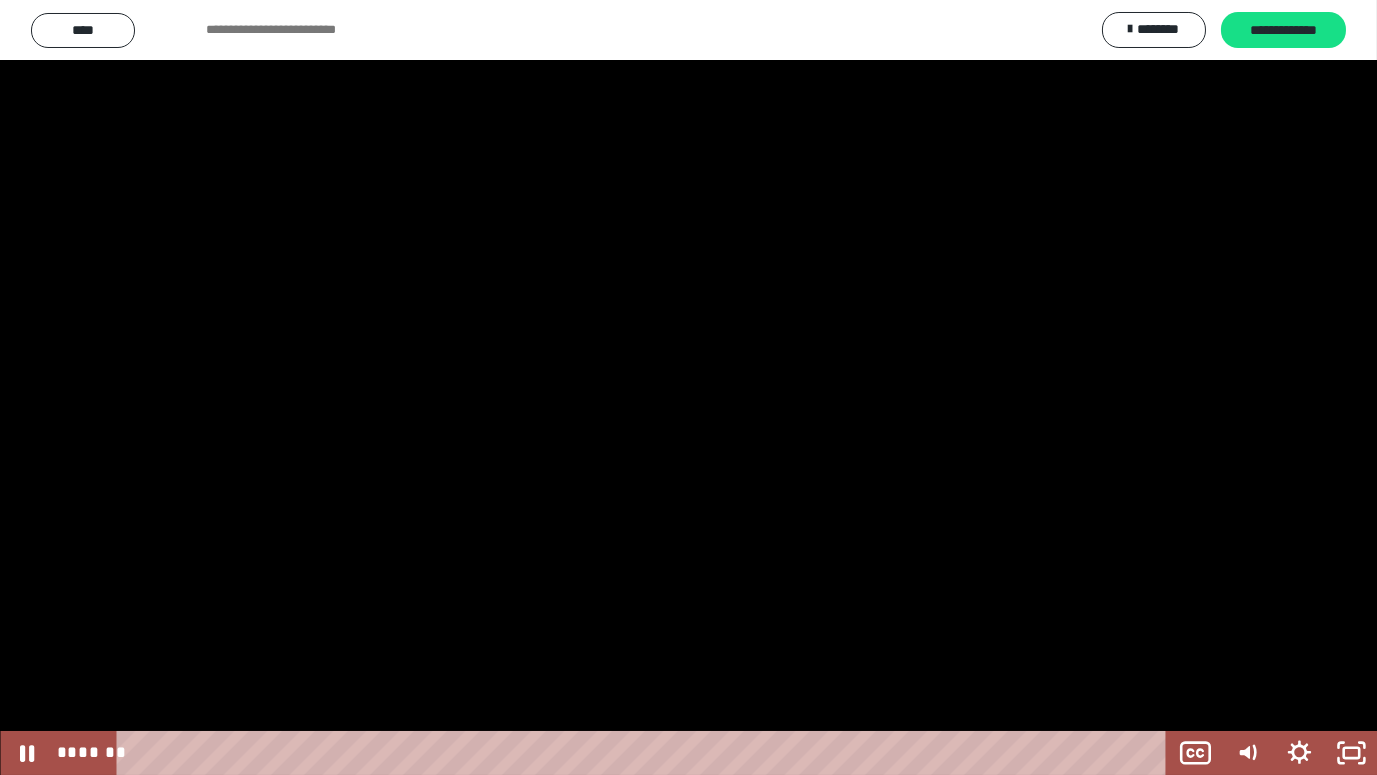 click at bounding box center [688, 387] 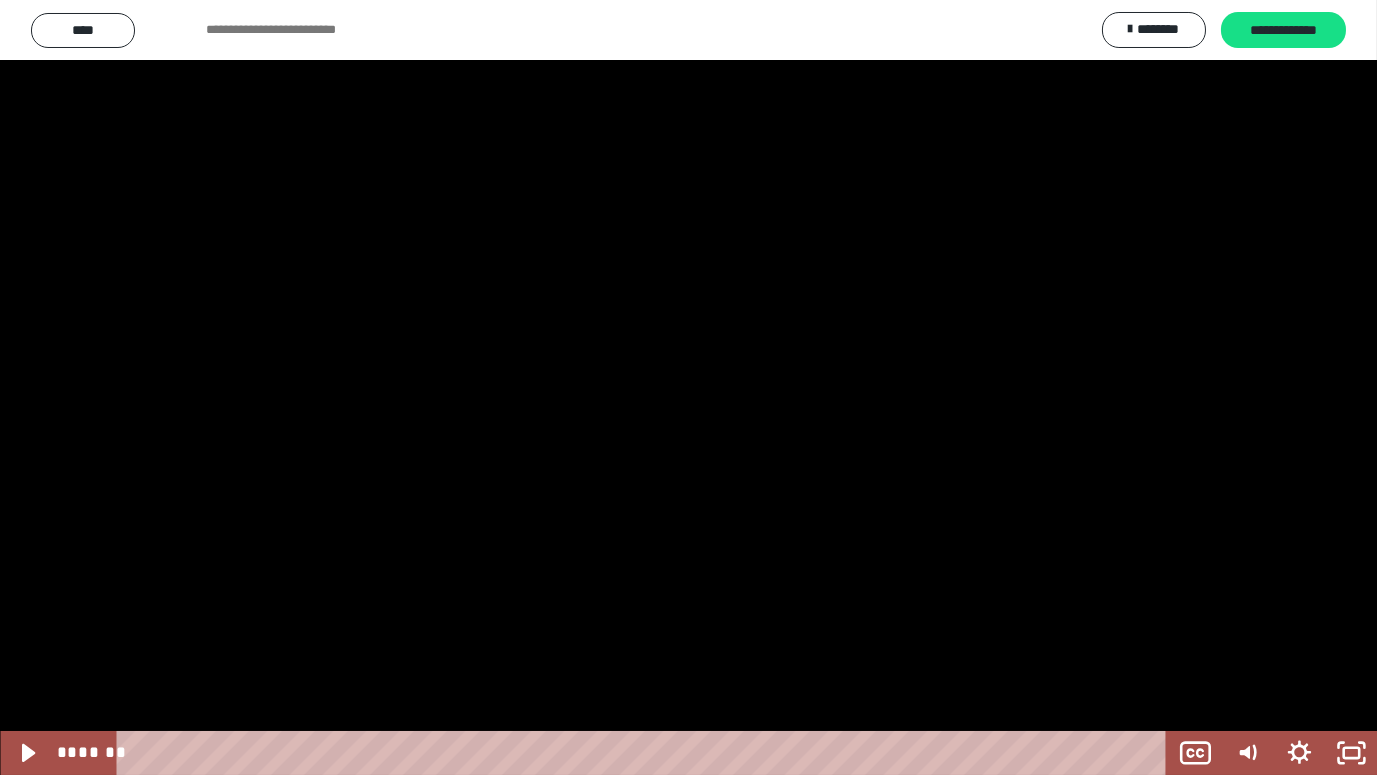 click at bounding box center [688, 387] 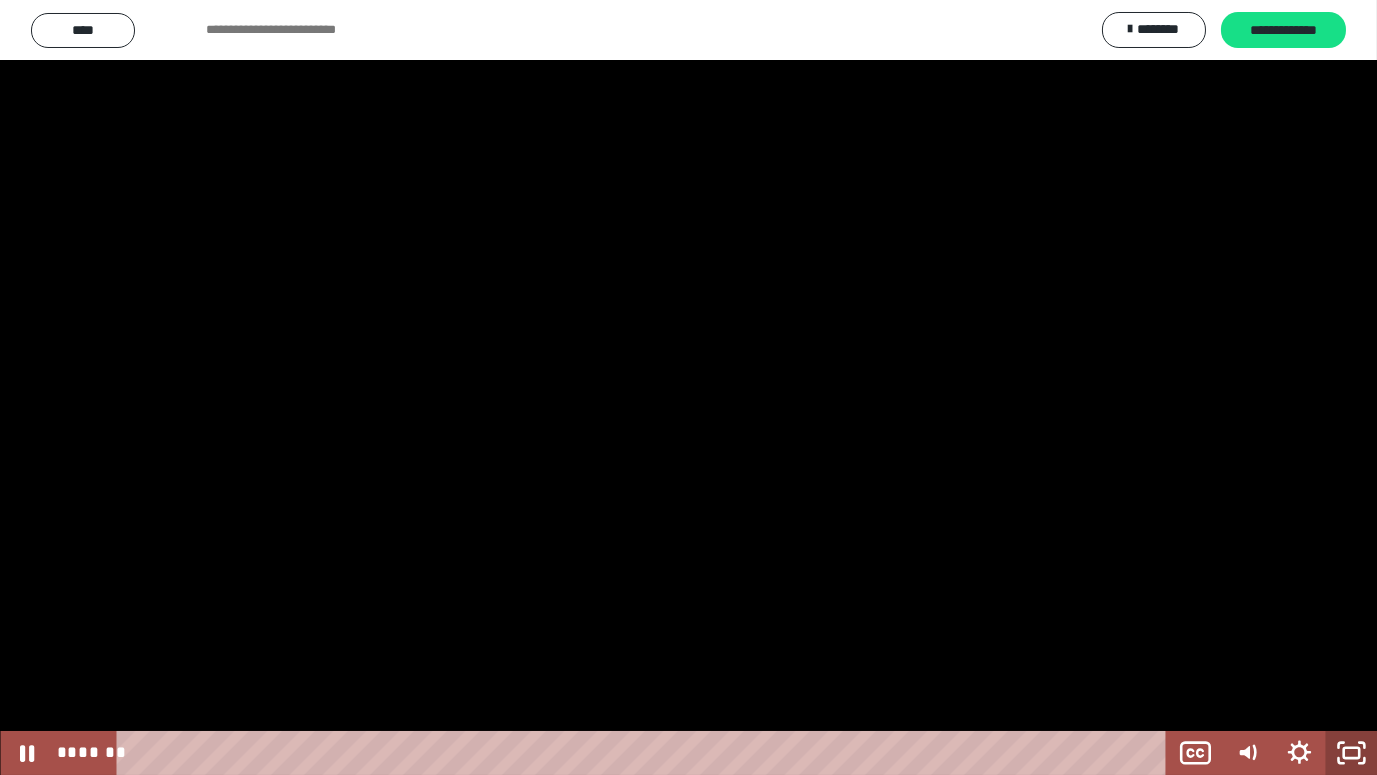 click 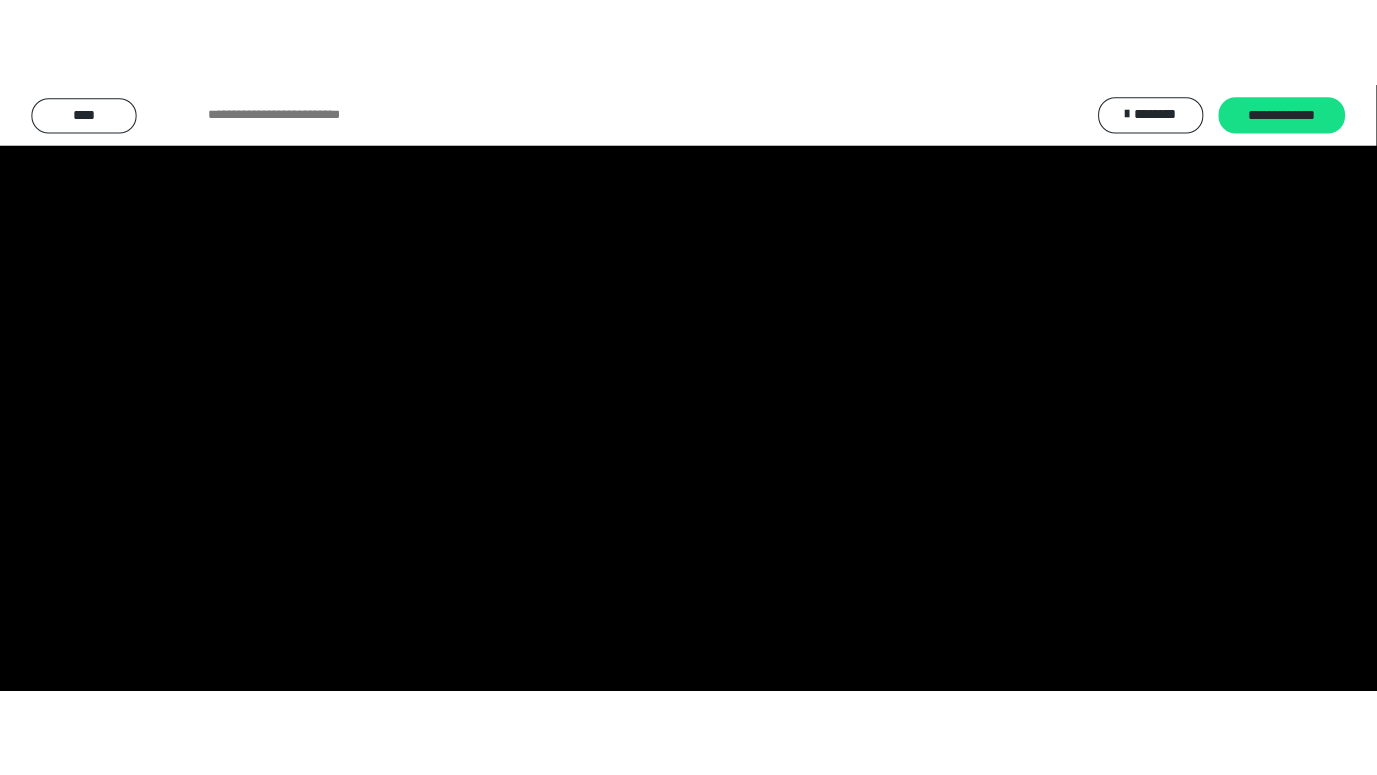 scroll, scrollTop: 3888, scrollLeft: 0, axis: vertical 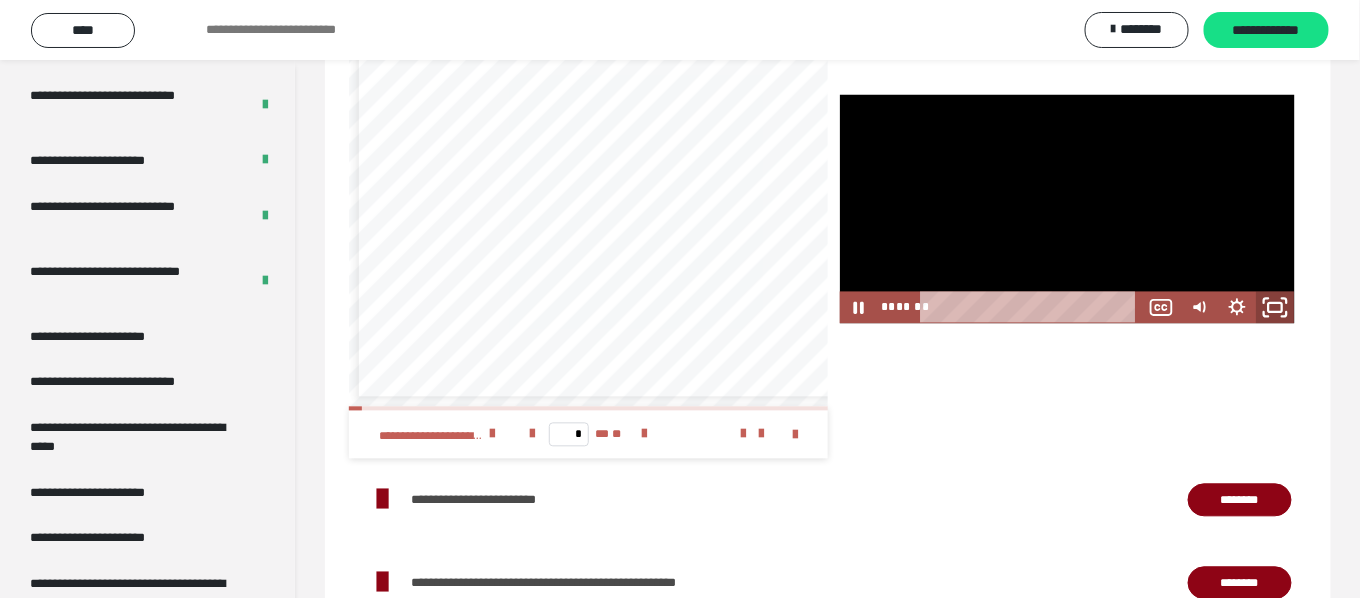 click 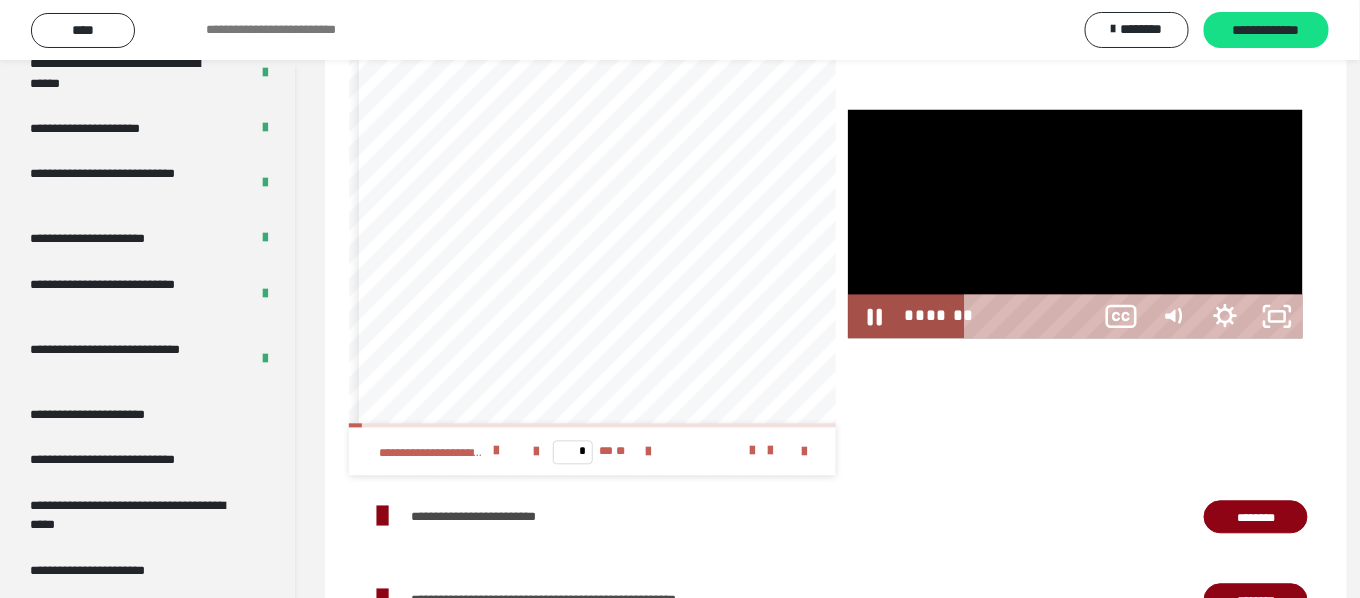 scroll, scrollTop: 3805, scrollLeft: 0, axis: vertical 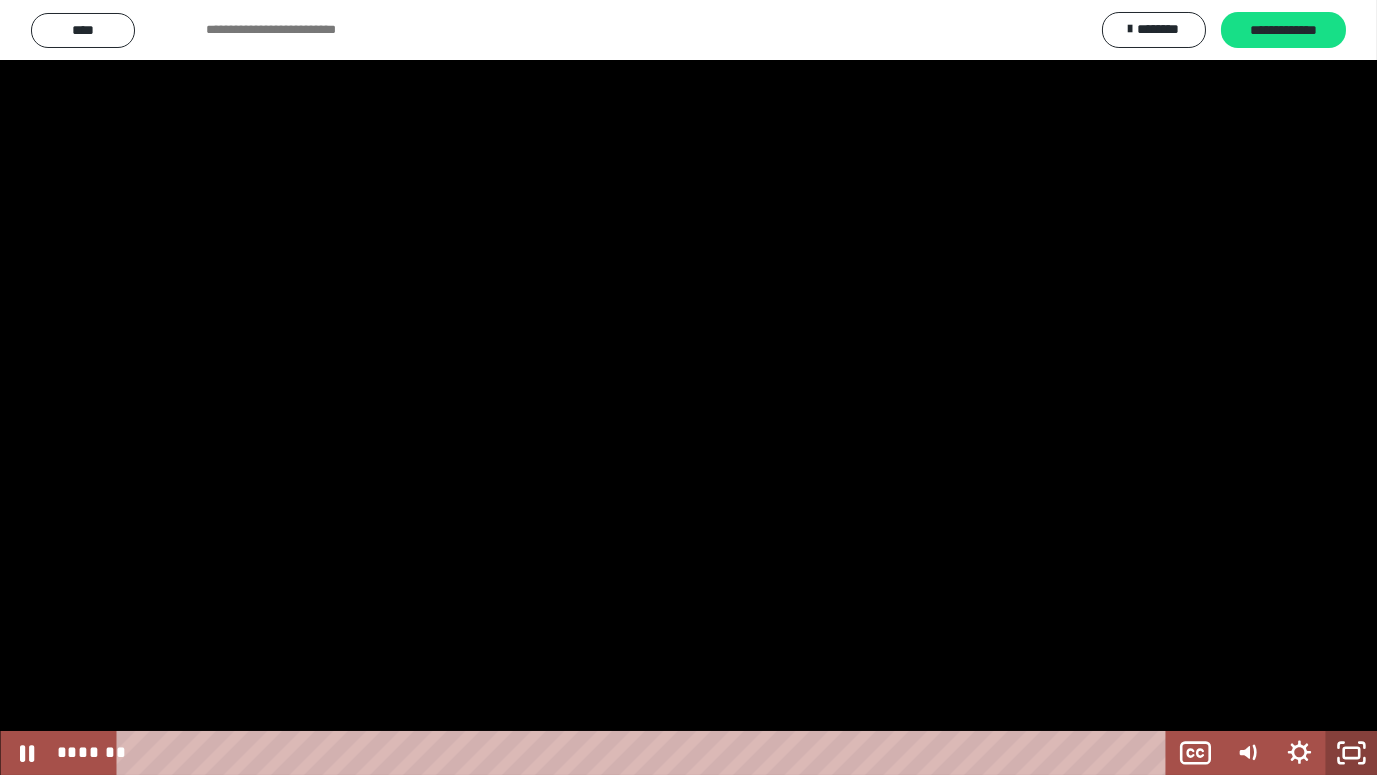 click 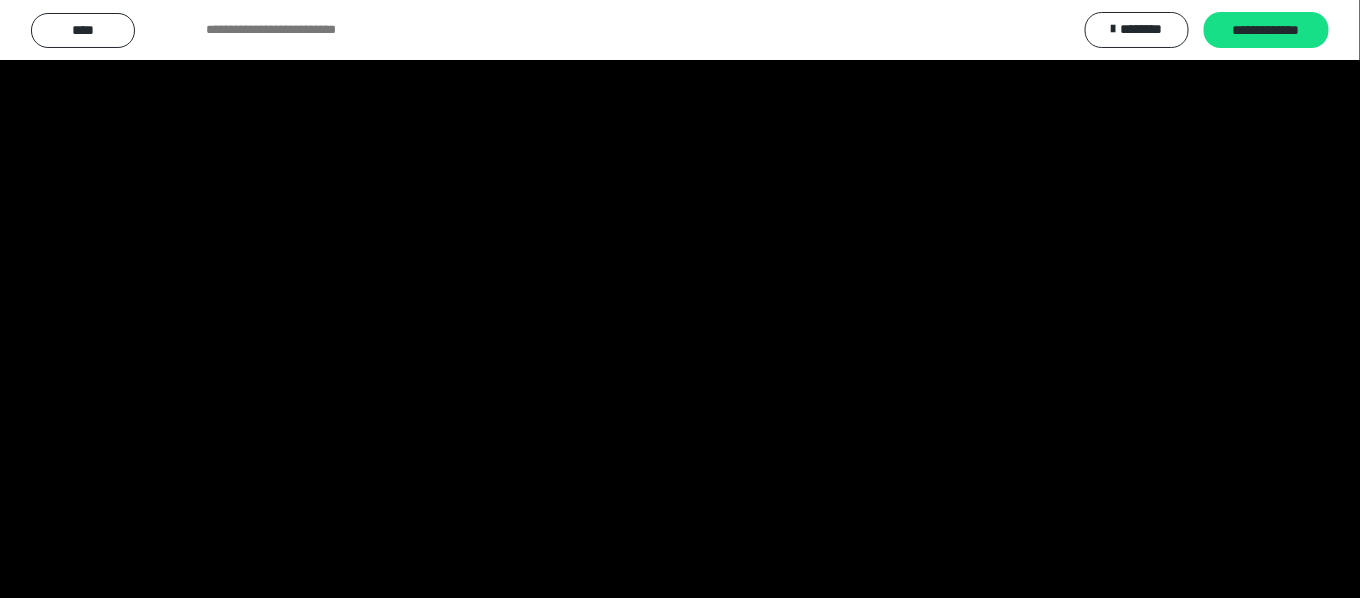 scroll, scrollTop: 1205, scrollLeft: 0, axis: vertical 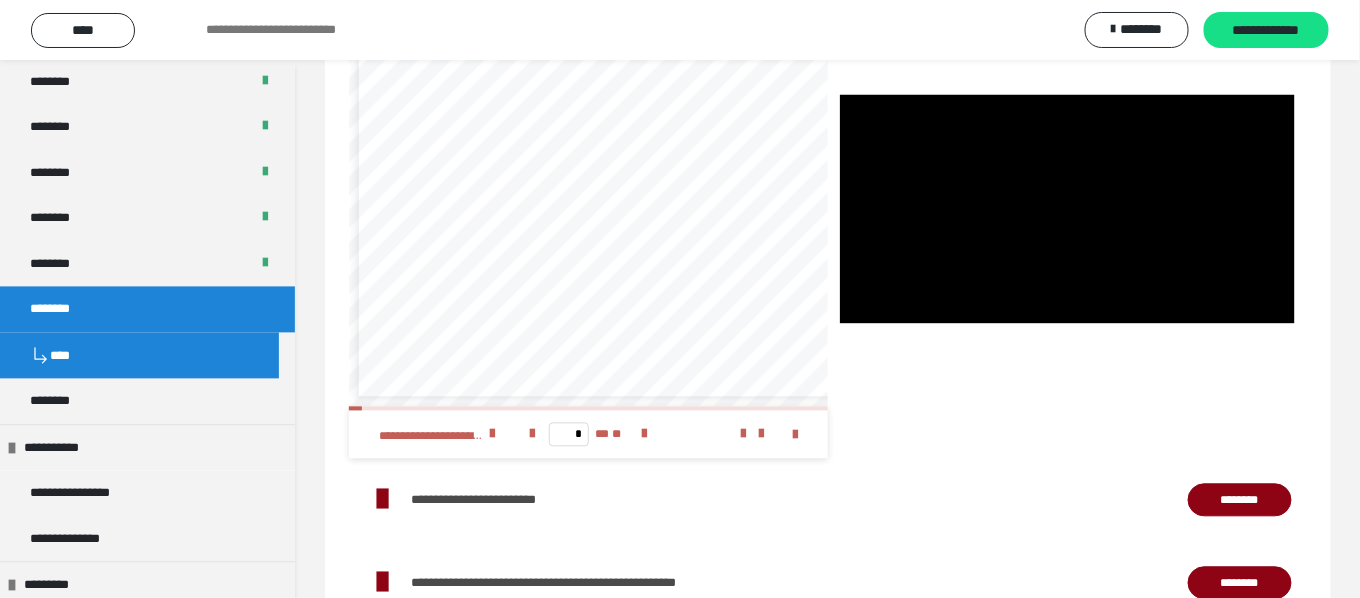 click on "********" at bounding box center (60, 309) 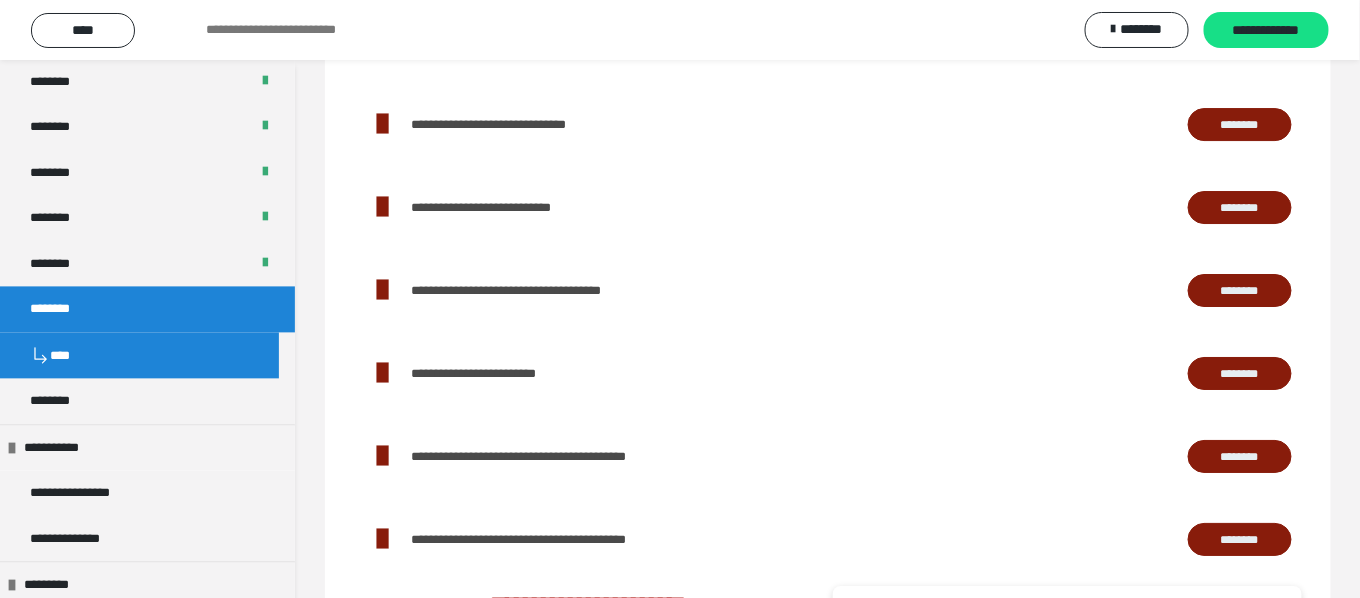 scroll, scrollTop: 2149, scrollLeft: 0, axis: vertical 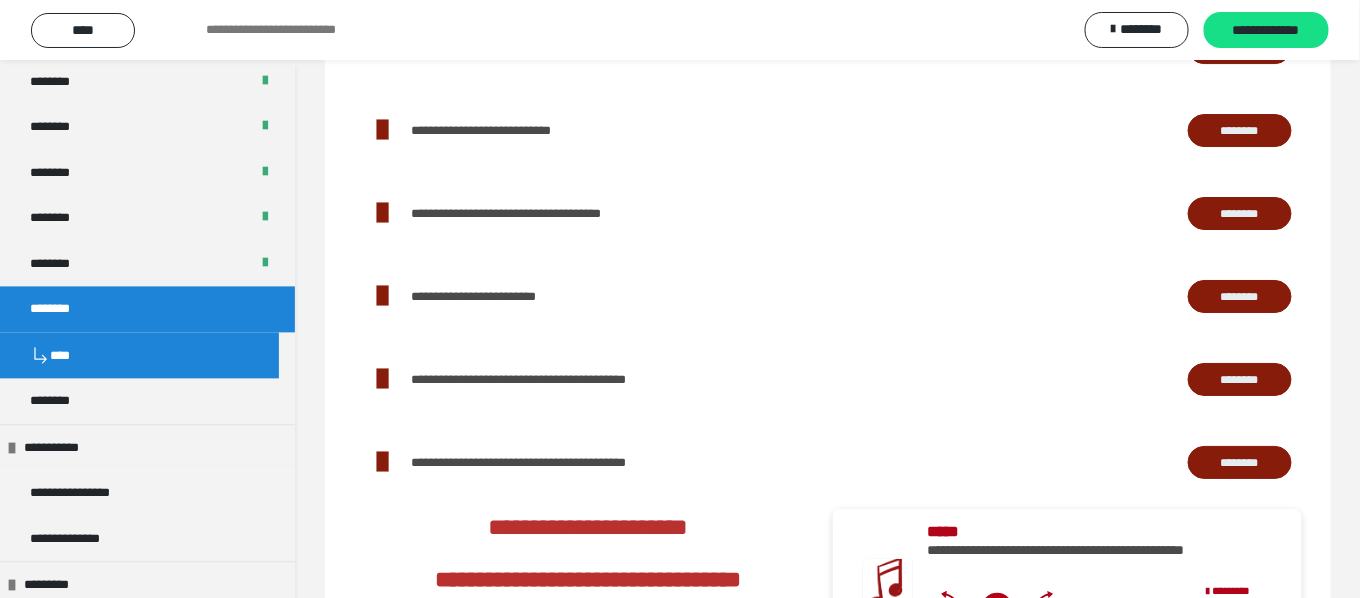 click on "********" at bounding box center [1240, 296] 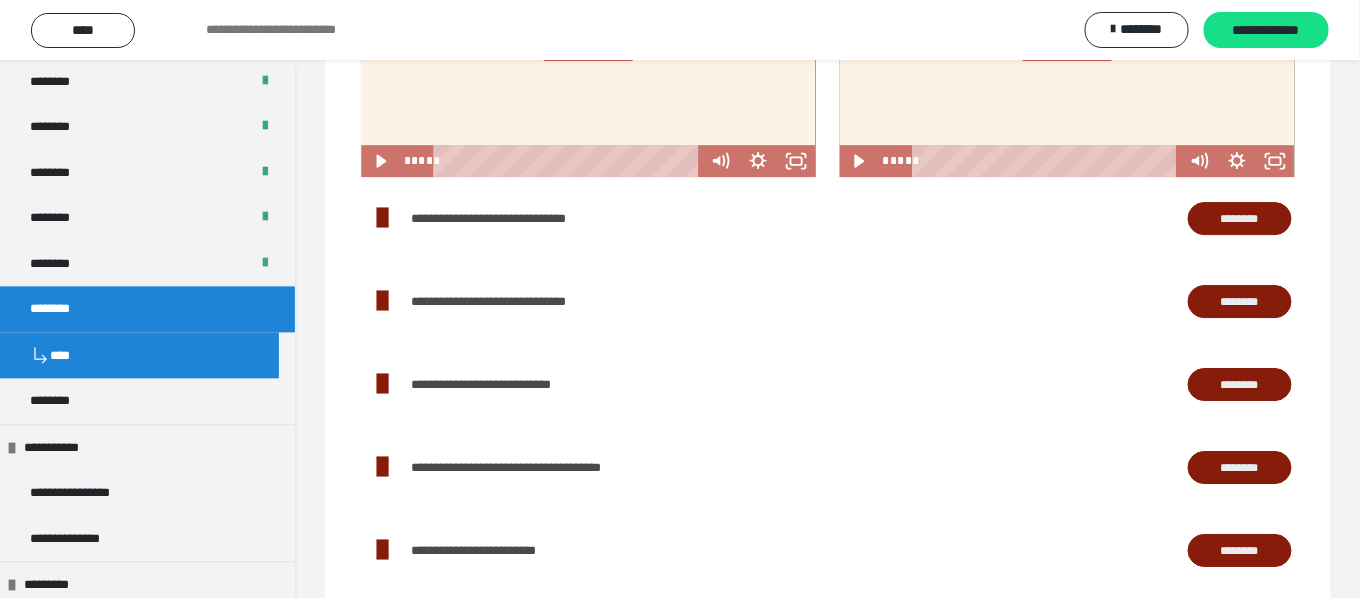 scroll, scrollTop: 1705, scrollLeft: 0, axis: vertical 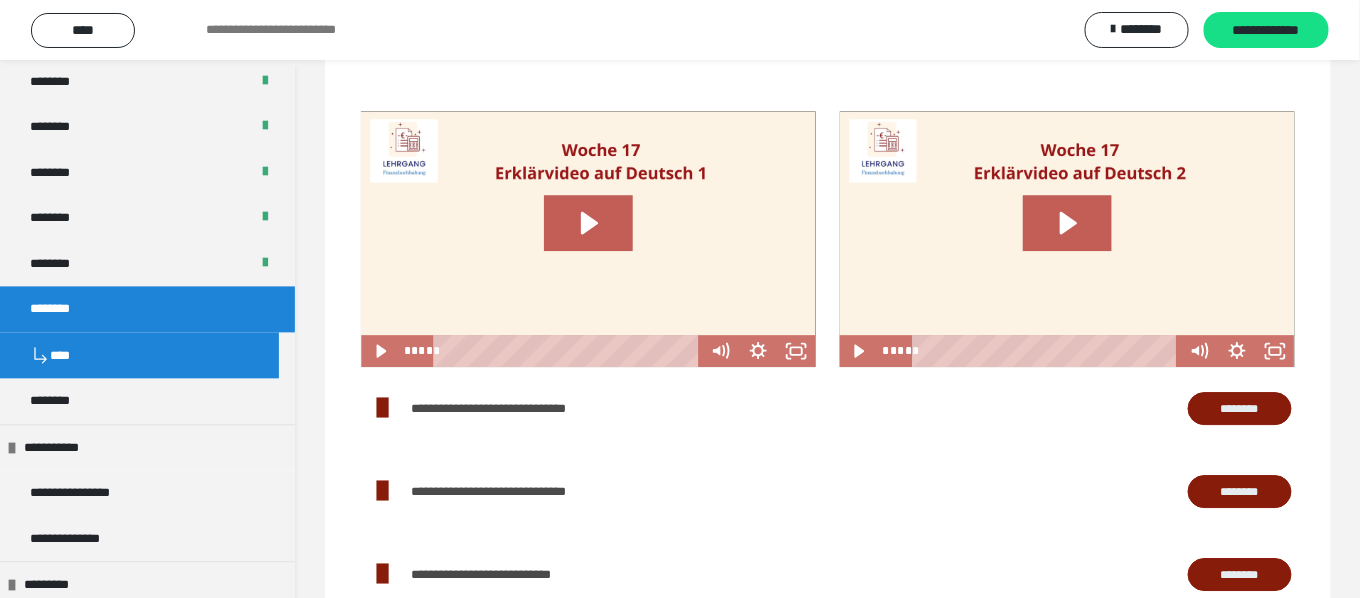 click on "********" at bounding box center (1240, 408) 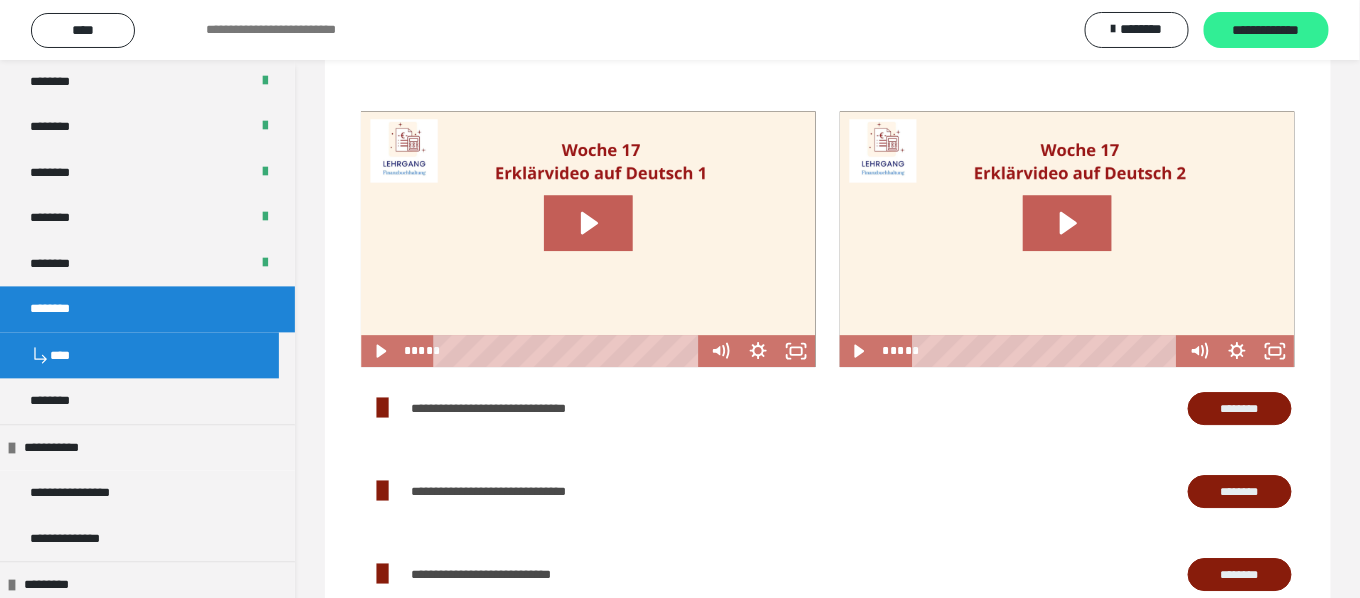click on "**********" at bounding box center [1266, 31] 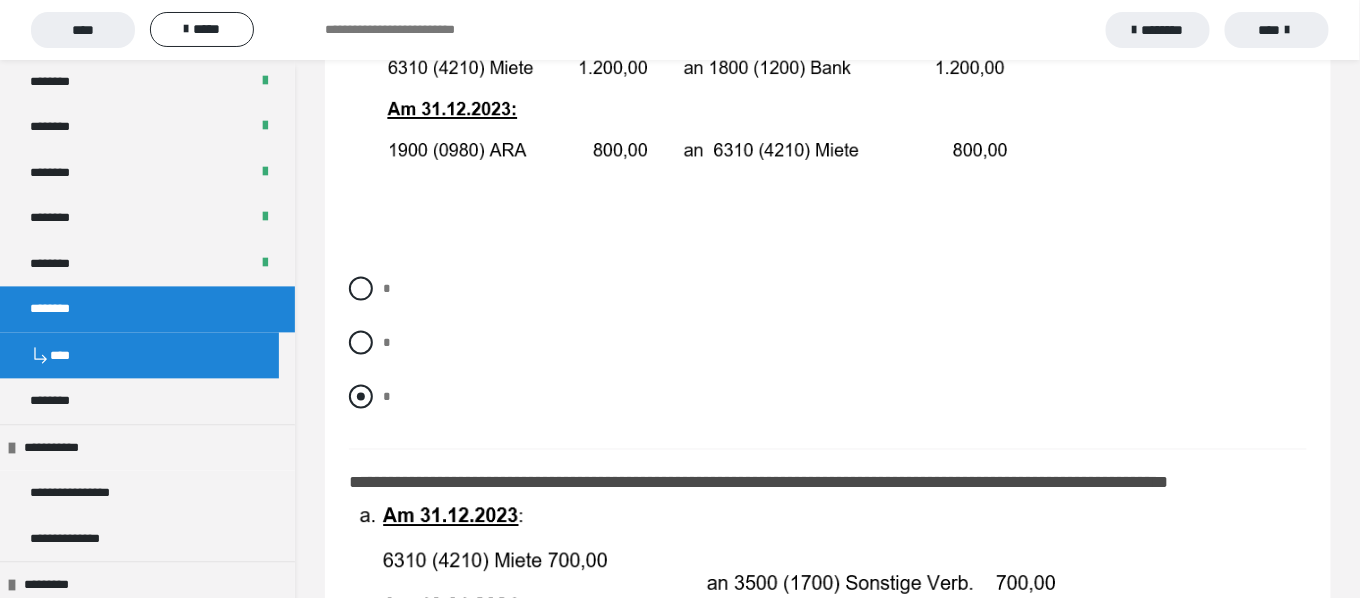 scroll, scrollTop: 777, scrollLeft: 0, axis: vertical 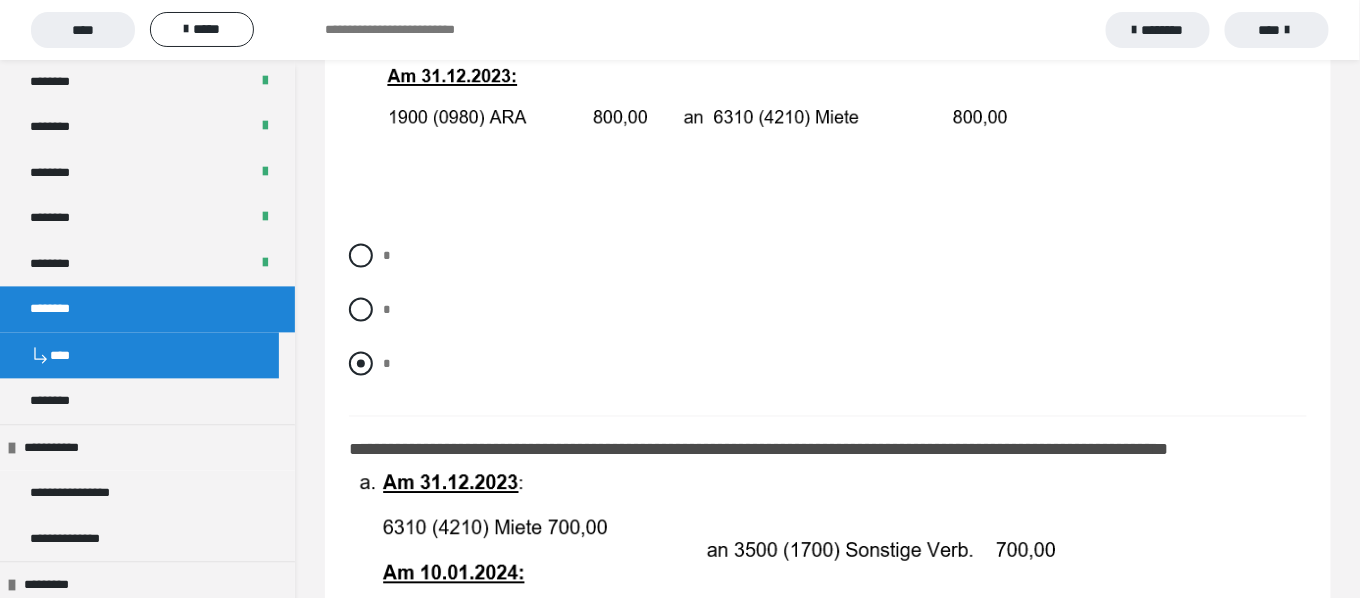 click at bounding box center (361, 364) 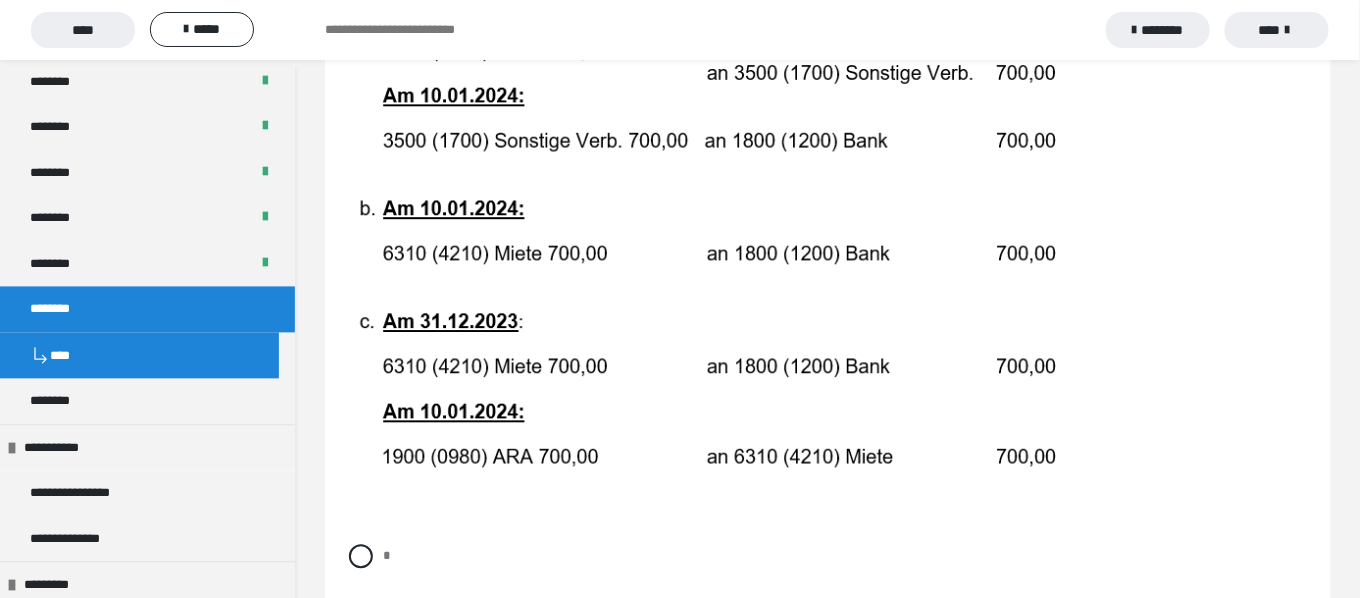 scroll, scrollTop: 1555, scrollLeft: 0, axis: vertical 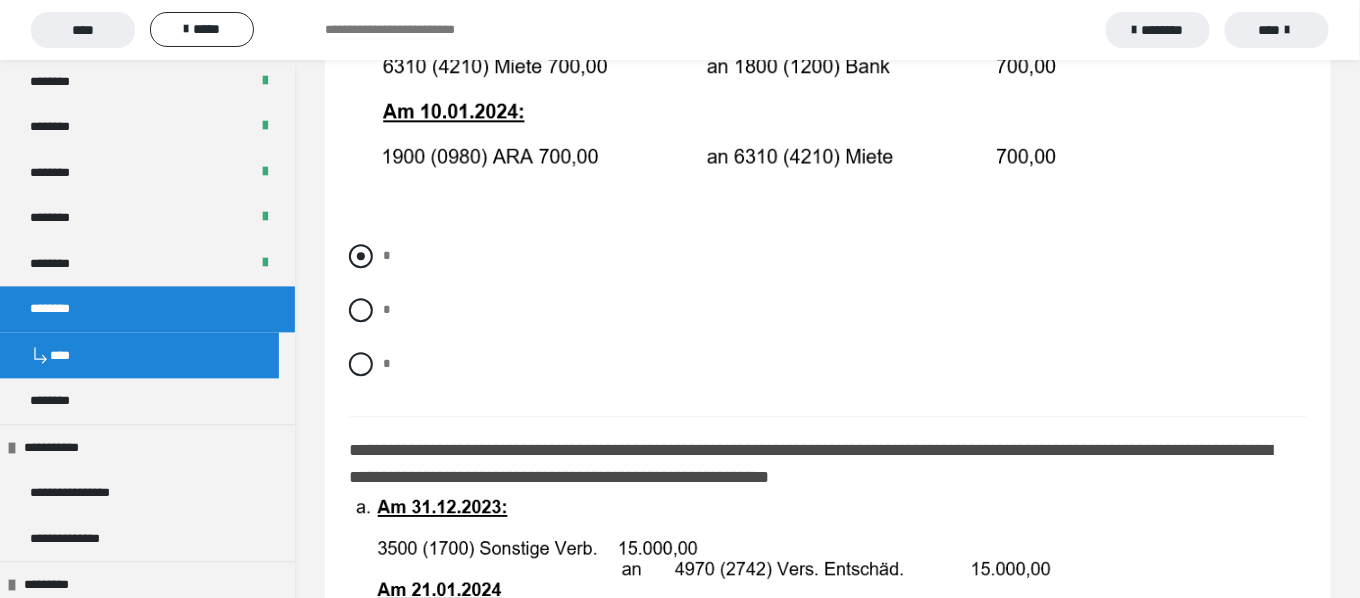 click at bounding box center [361, 256] 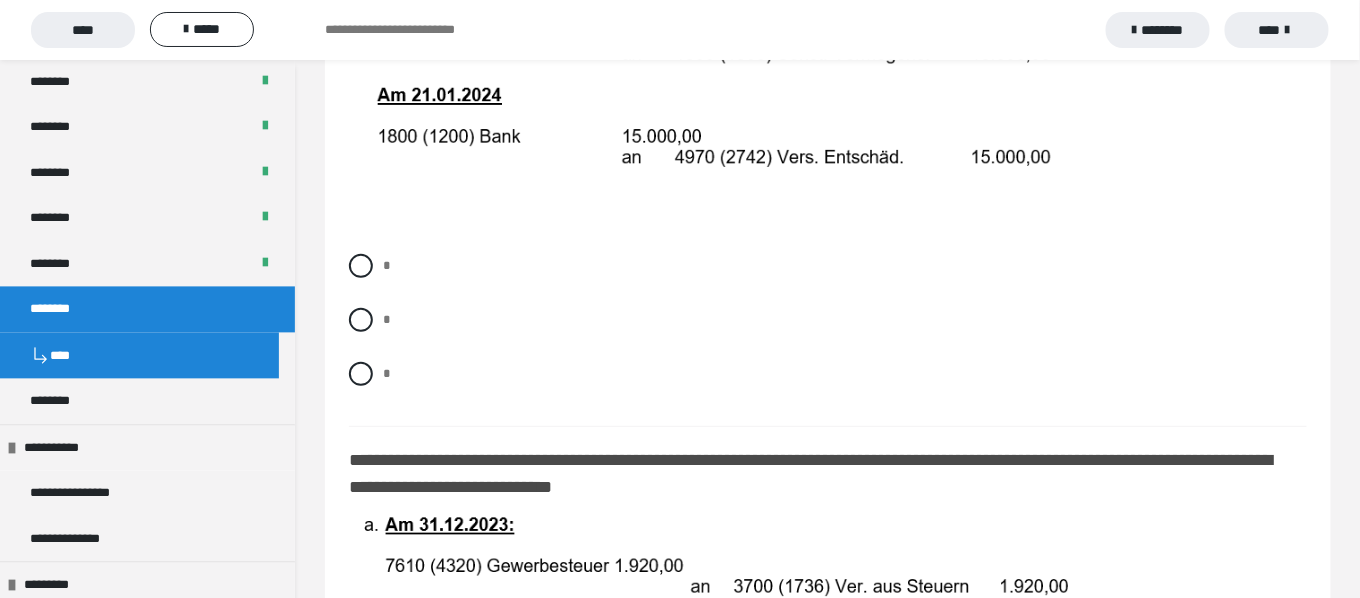 scroll, scrollTop: 2555, scrollLeft: 0, axis: vertical 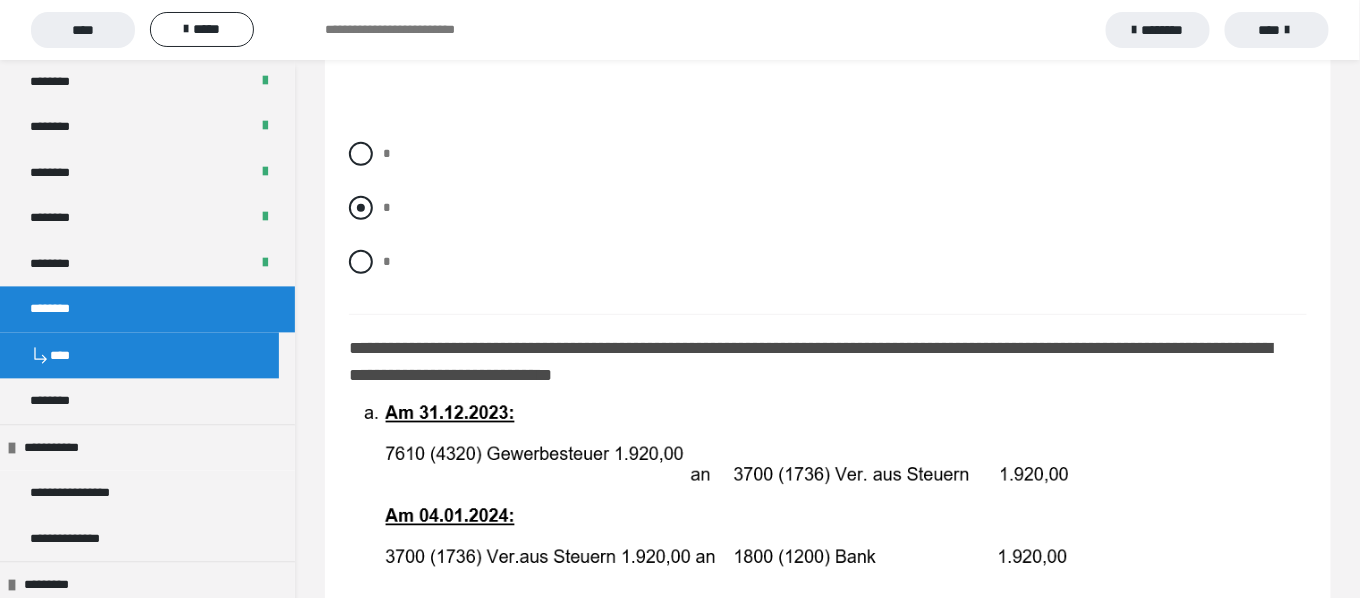 click at bounding box center [361, 208] 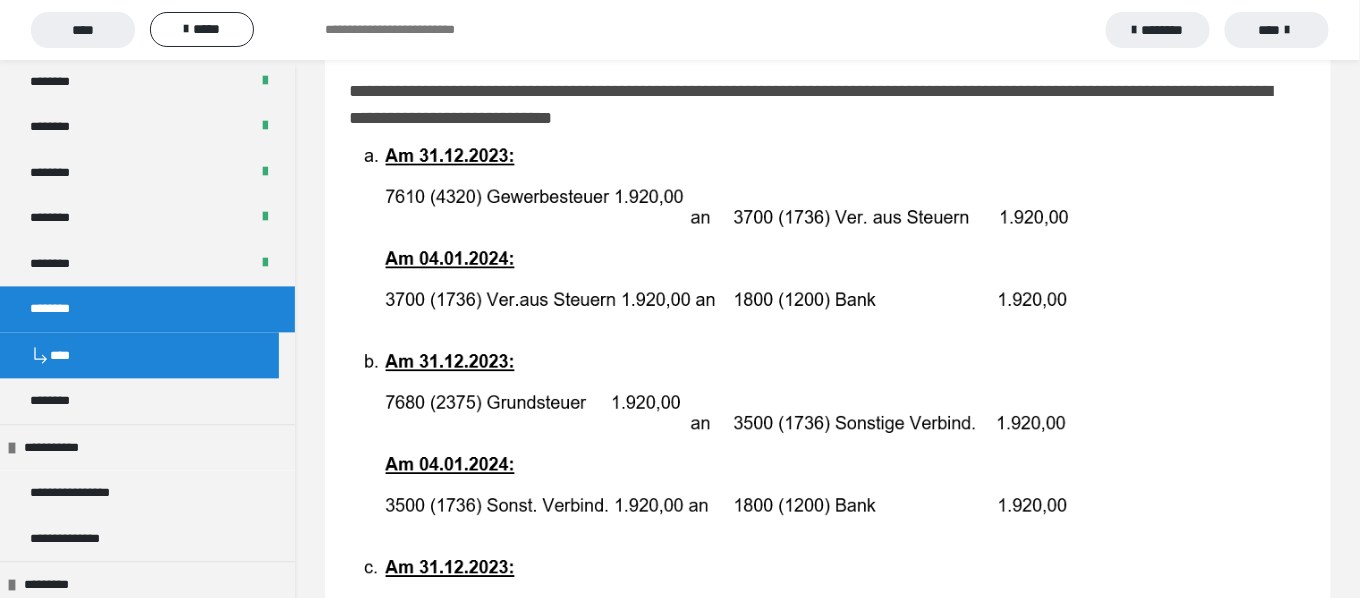 scroll, scrollTop: 2777, scrollLeft: 0, axis: vertical 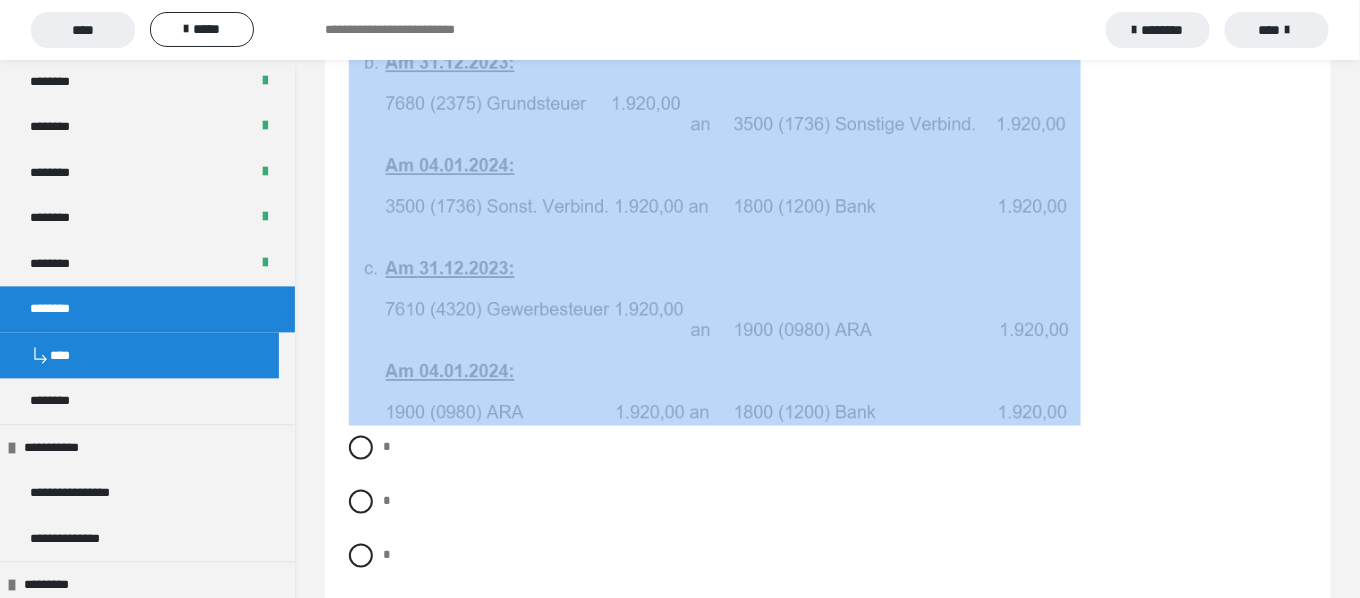 drag, startPoint x: 364, startPoint y: 152, endPoint x: 547, endPoint y: 312, distance: 243.08229 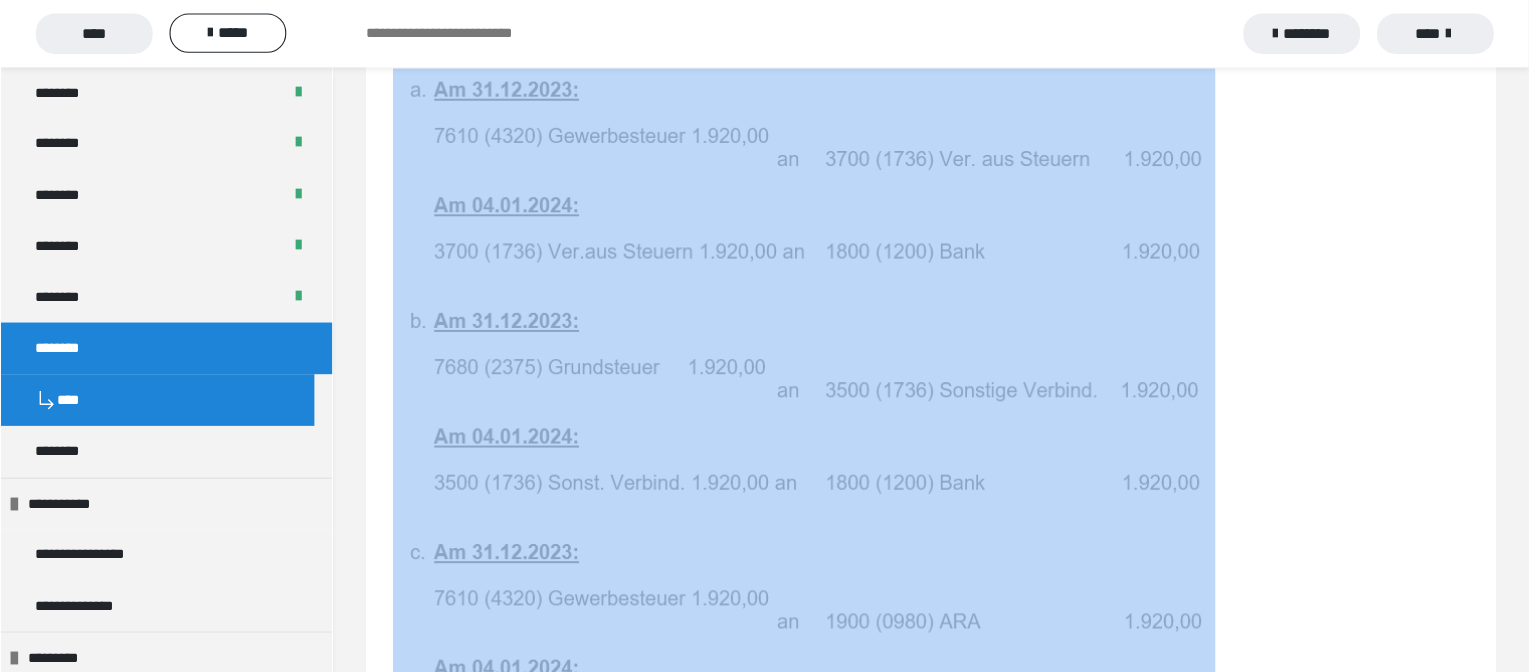 scroll, scrollTop: 2888, scrollLeft: 0, axis: vertical 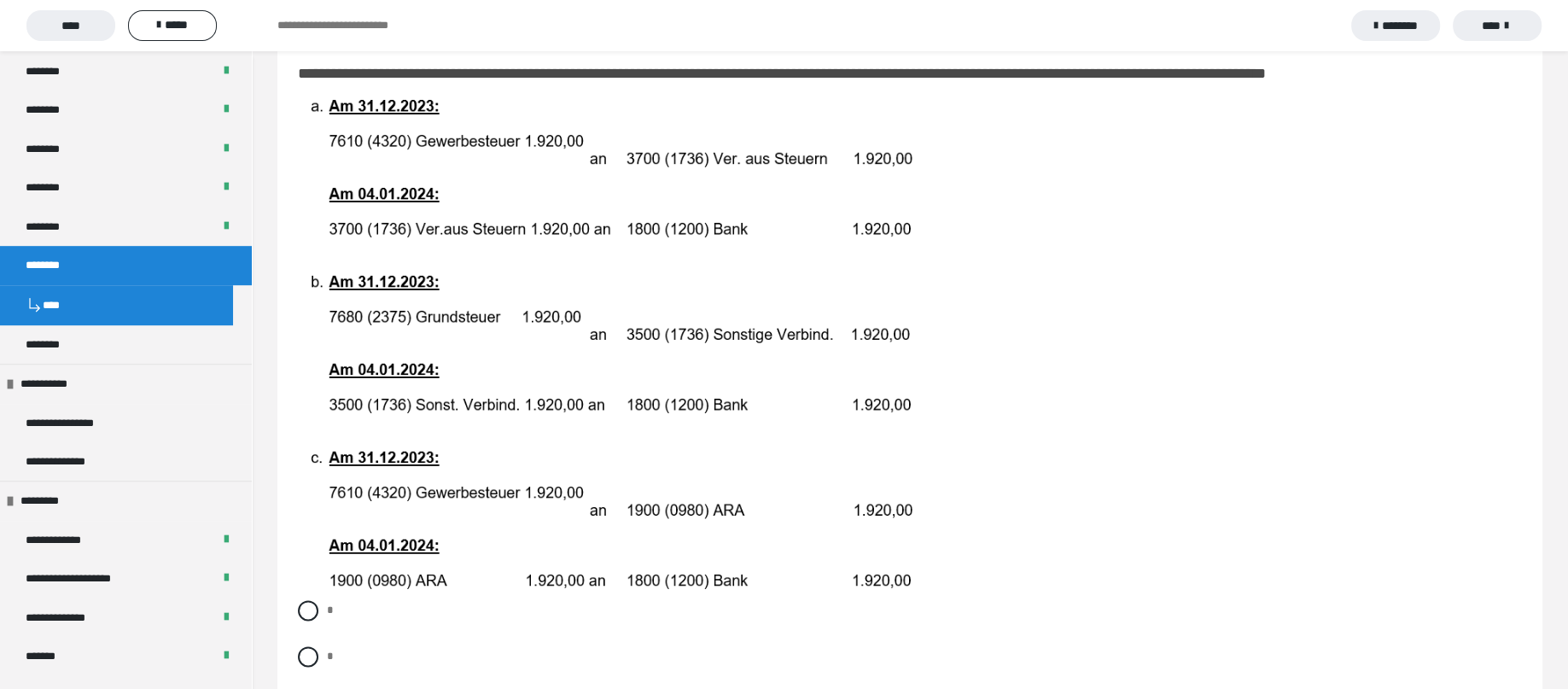 click at bounding box center [910, 341] 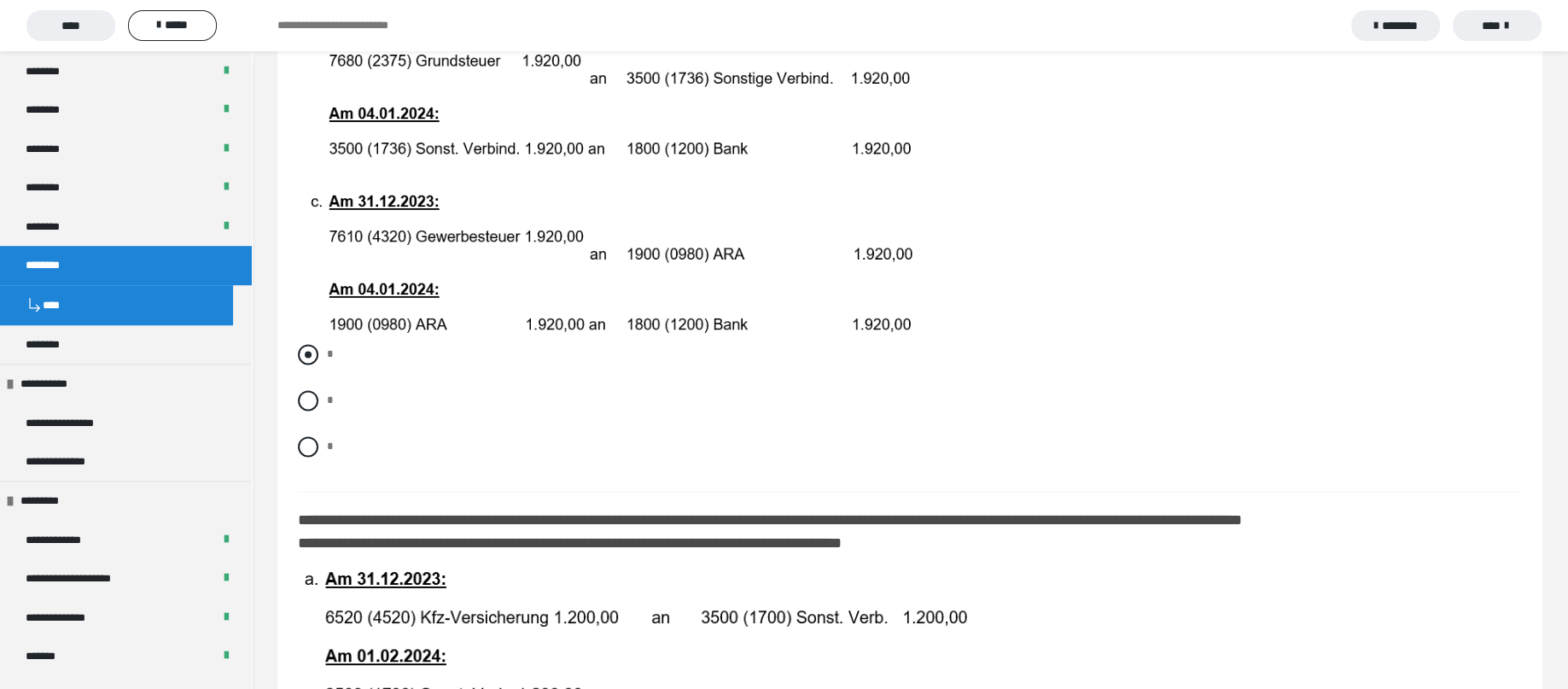 click at bounding box center (308, 354) 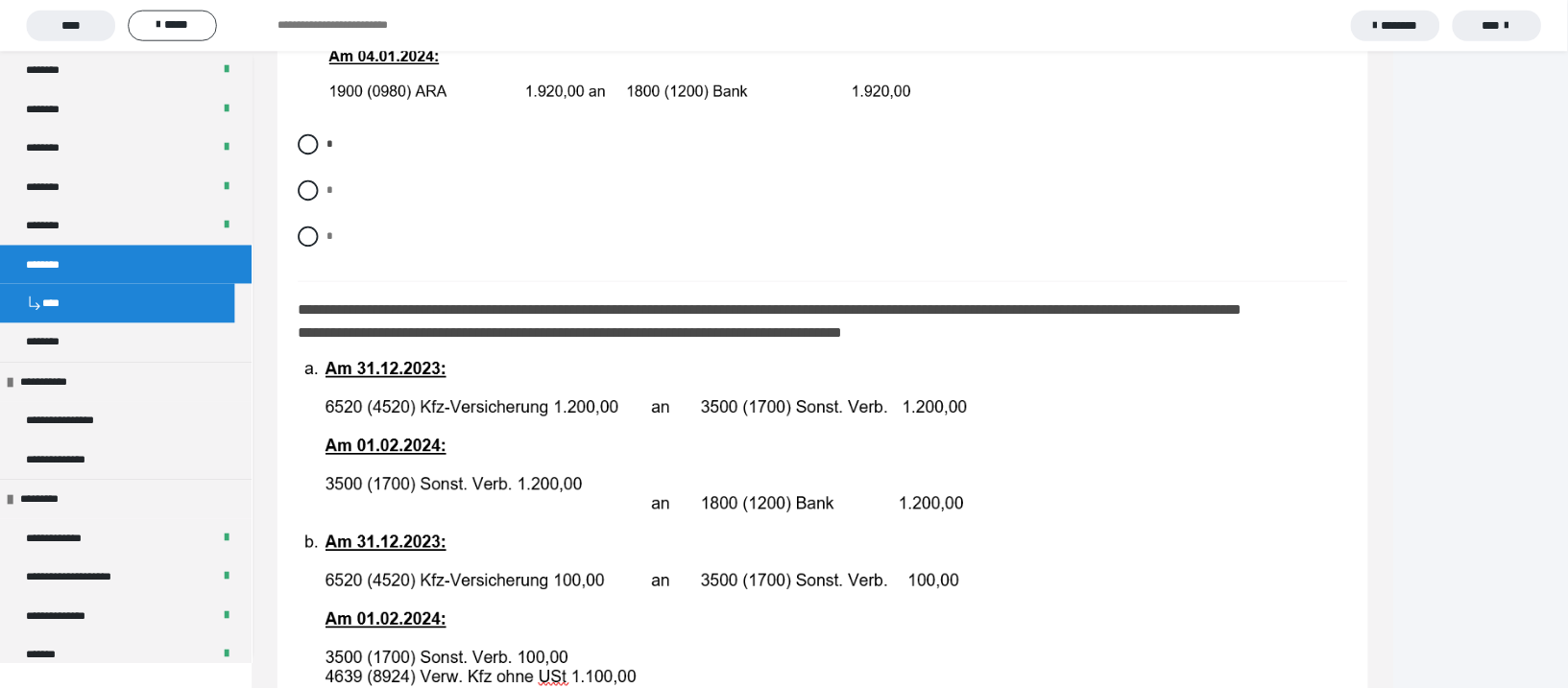 scroll, scrollTop: 3228, scrollLeft: 0, axis: vertical 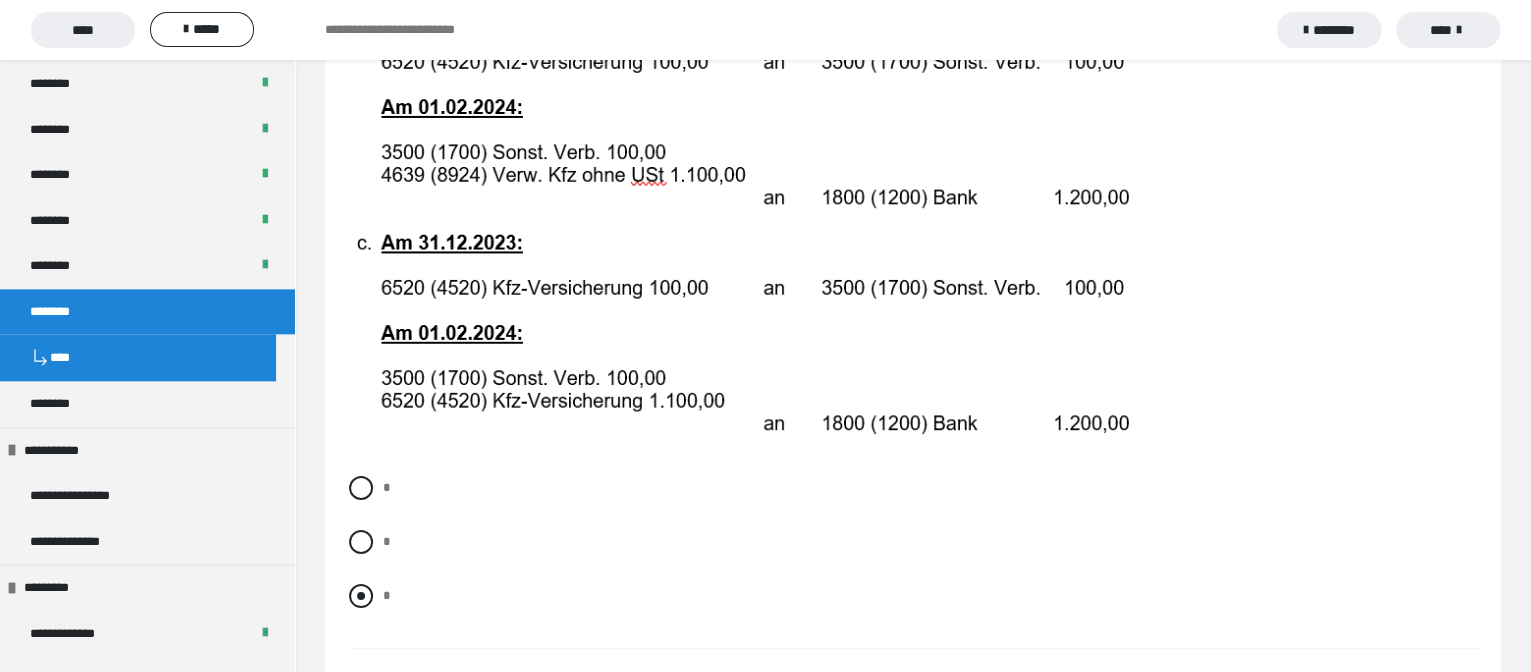 click at bounding box center (361, 596) 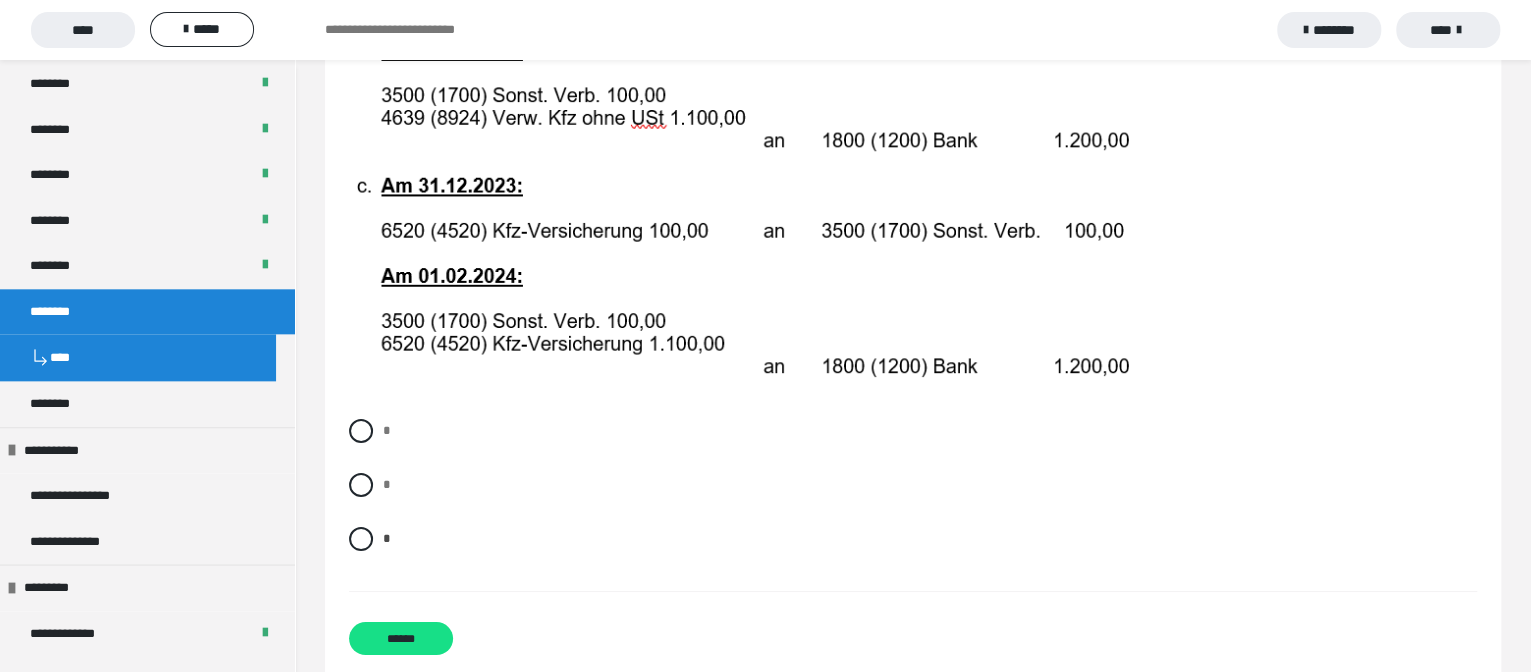 scroll, scrollTop: 4096, scrollLeft: 0, axis: vertical 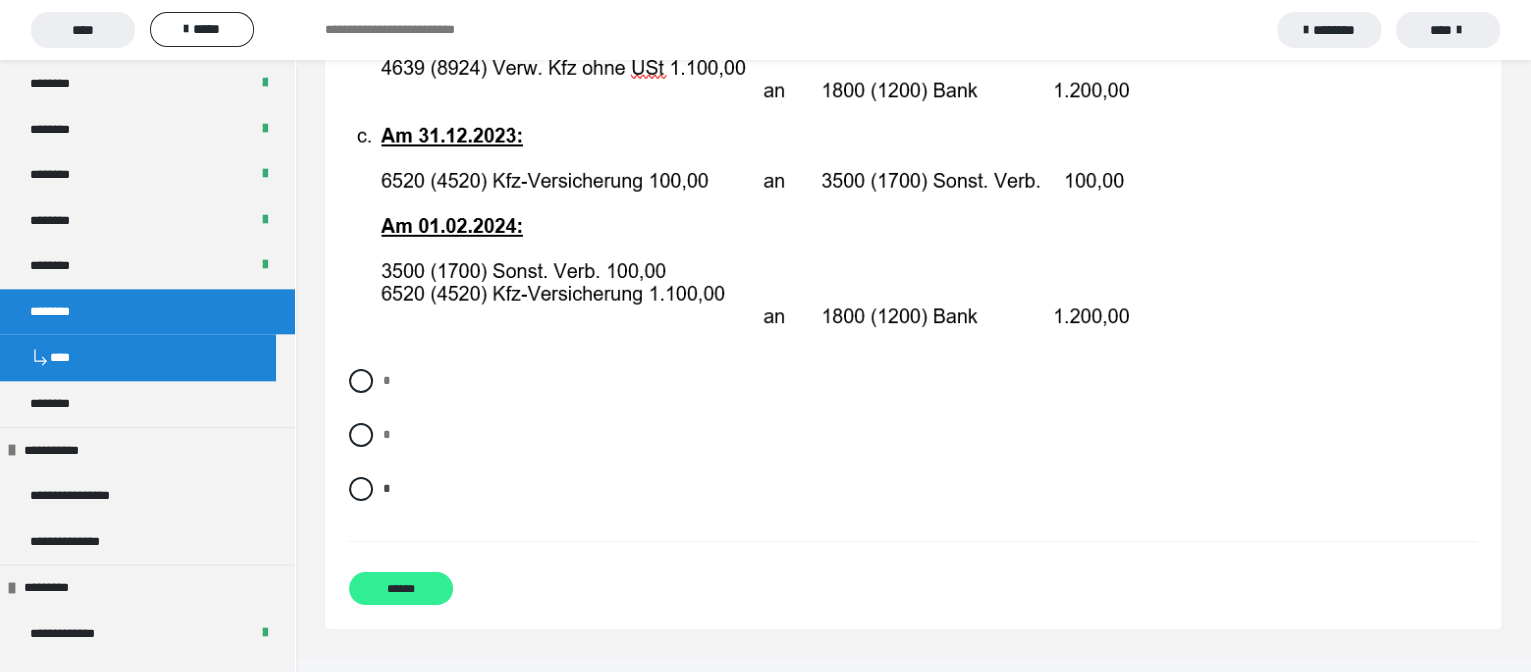 click on "******" at bounding box center [401, 588] 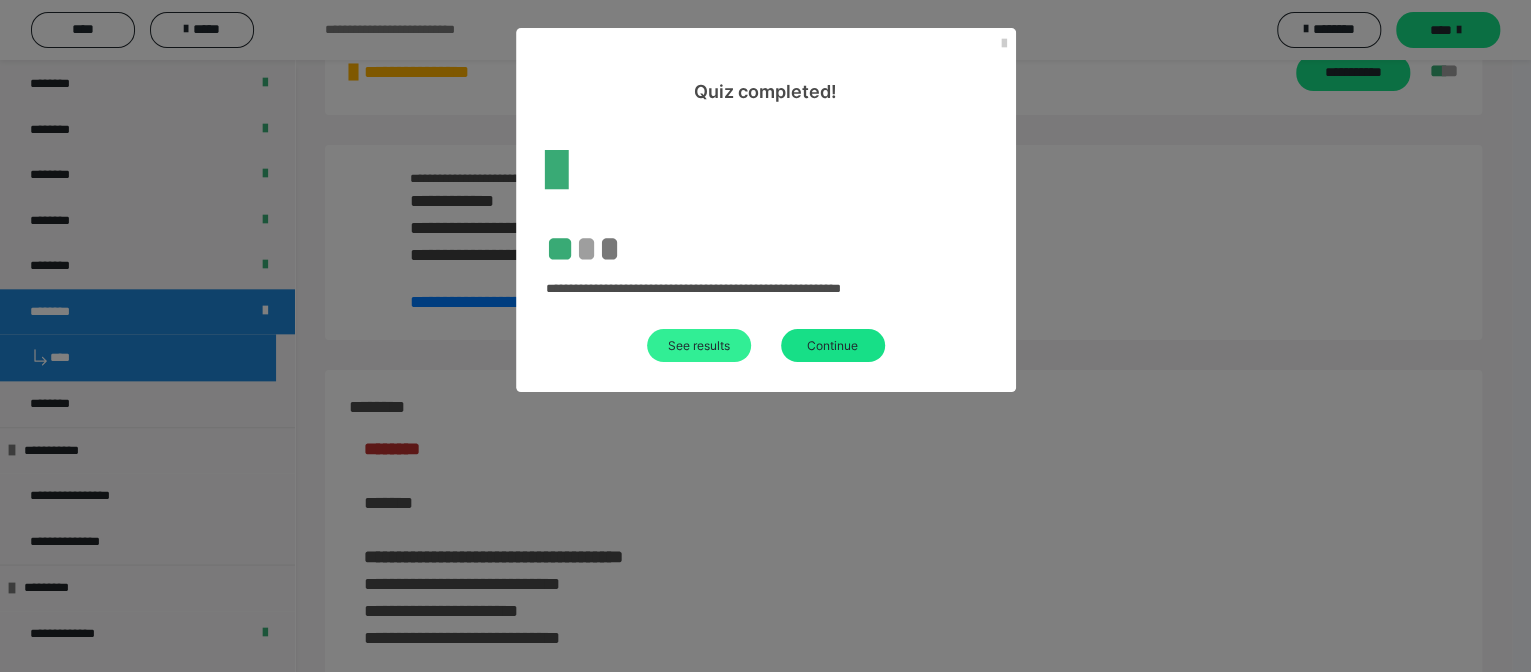 scroll, scrollTop: 3508, scrollLeft: 0, axis: vertical 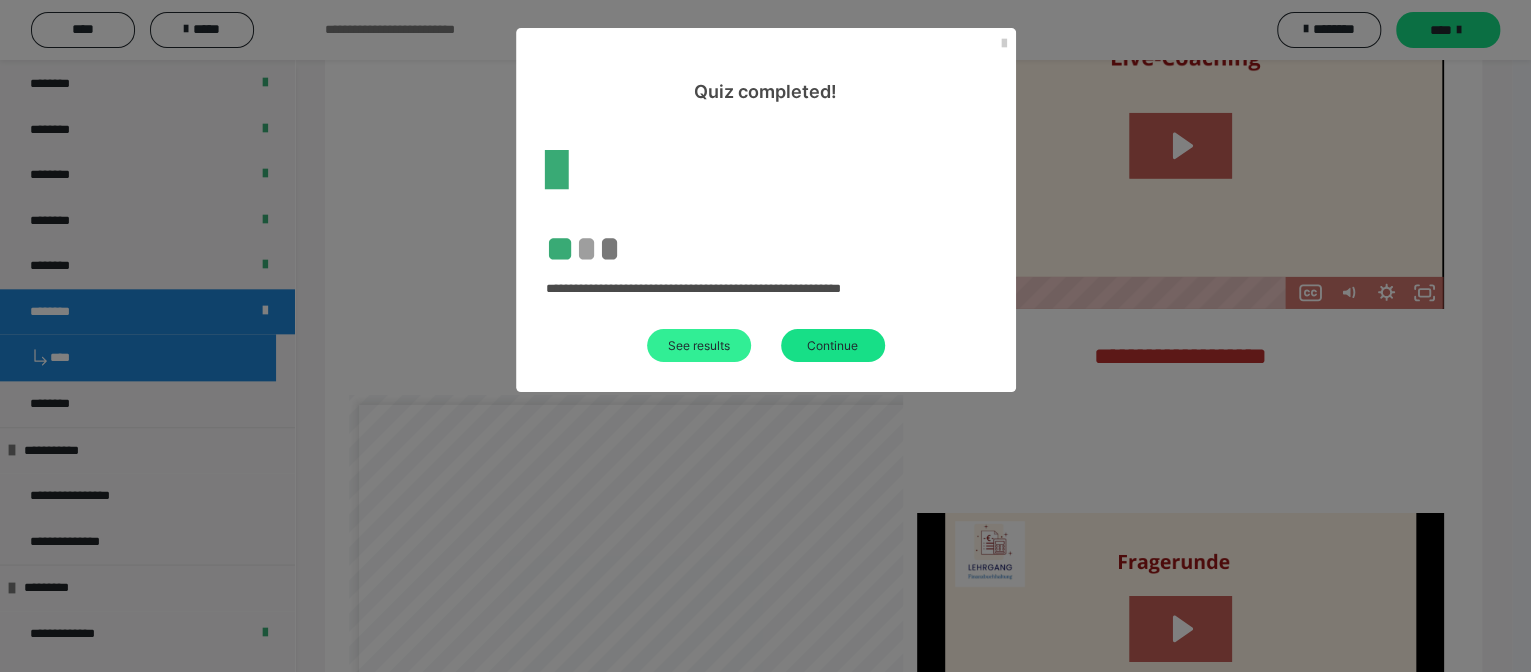 click on "See results" at bounding box center [699, 345] 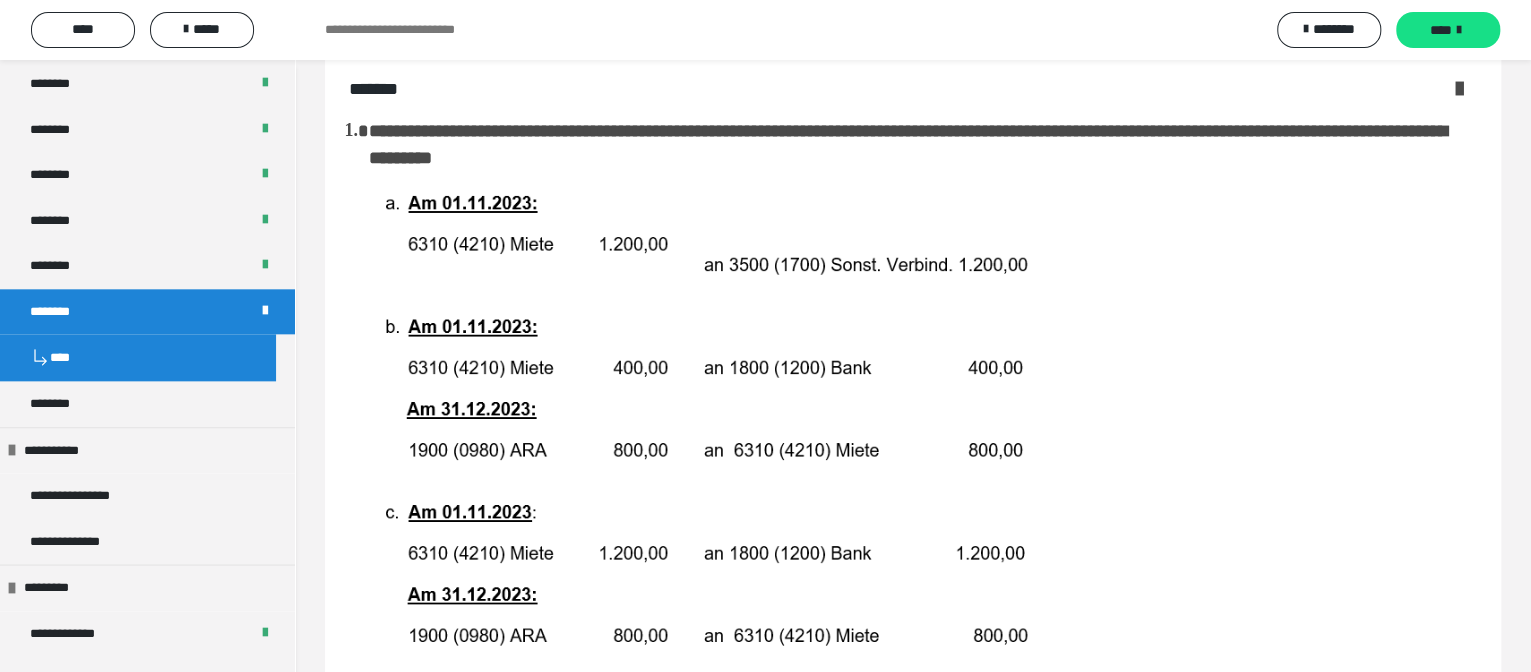 scroll, scrollTop: 0, scrollLeft: 0, axis: both 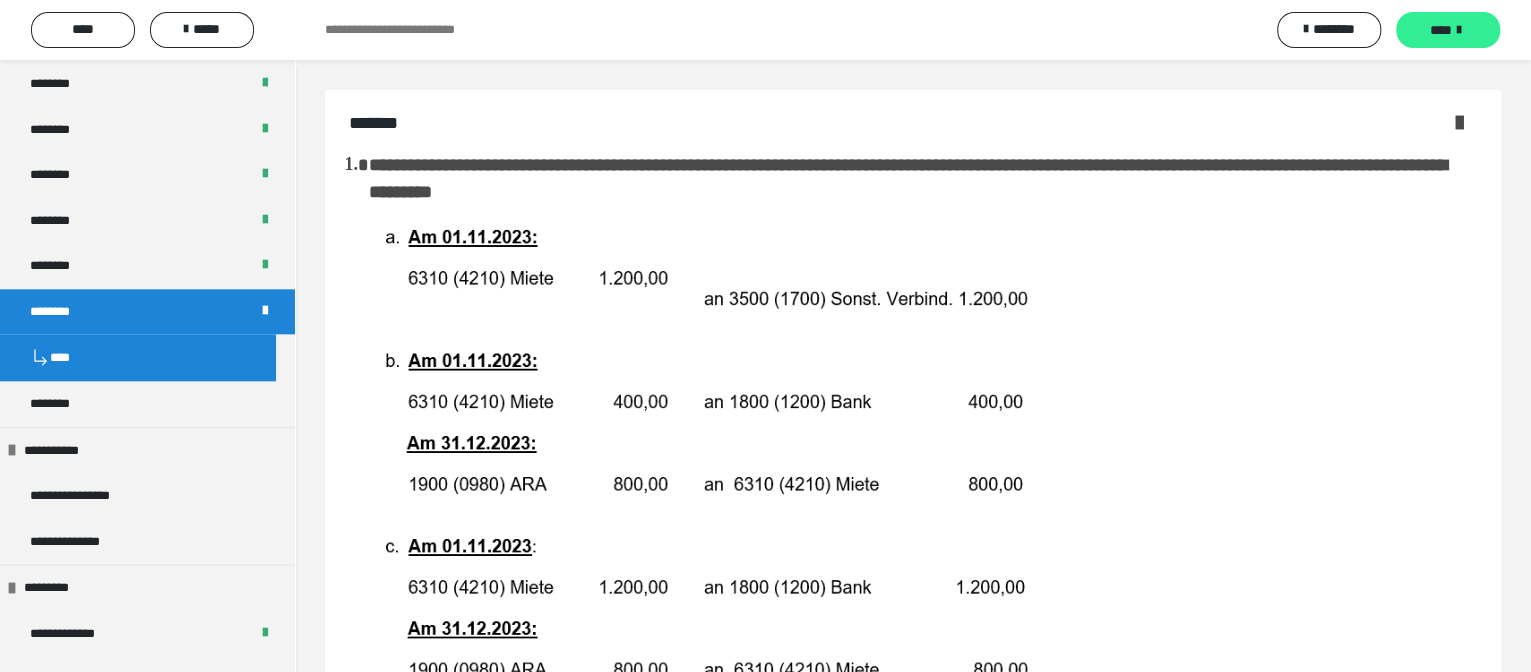 click on "****" at bounding box center [1448, 30] 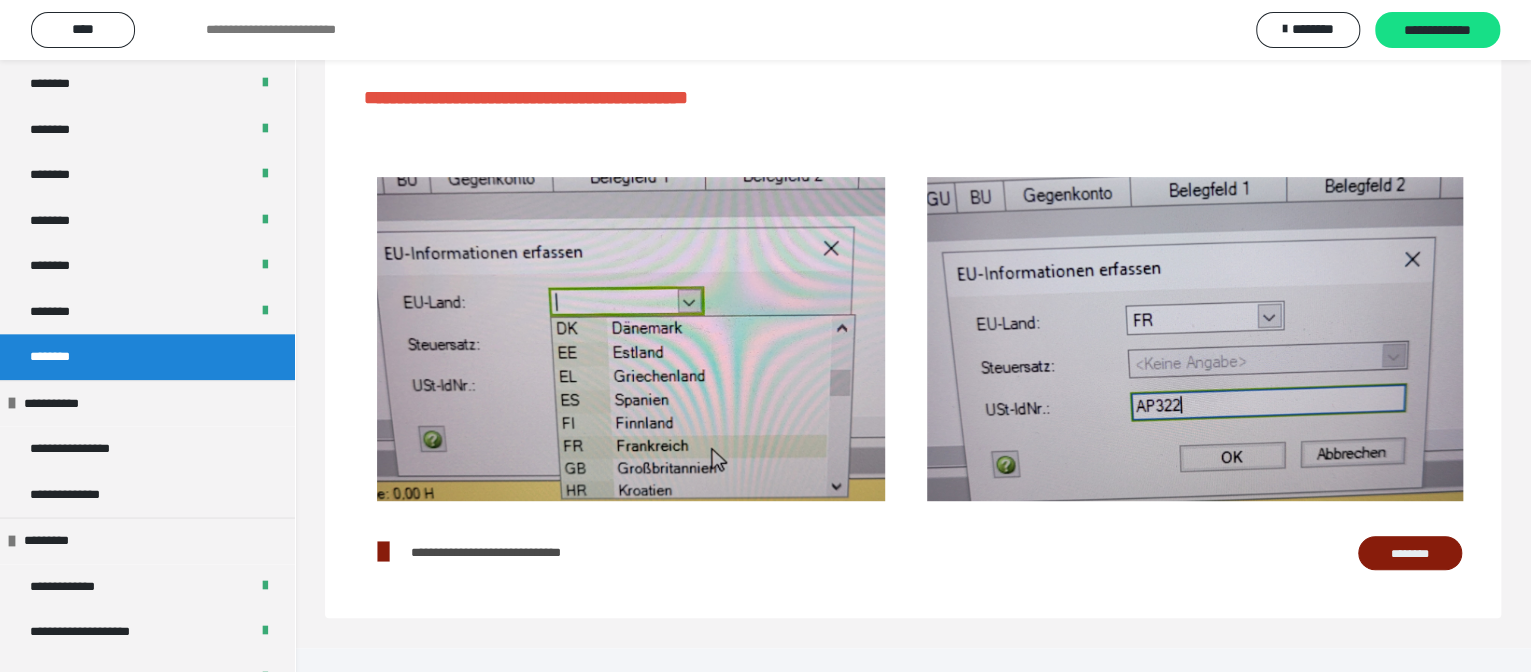 scroll, scrollTop: 370, scrollLeft: 0, axis: vertical 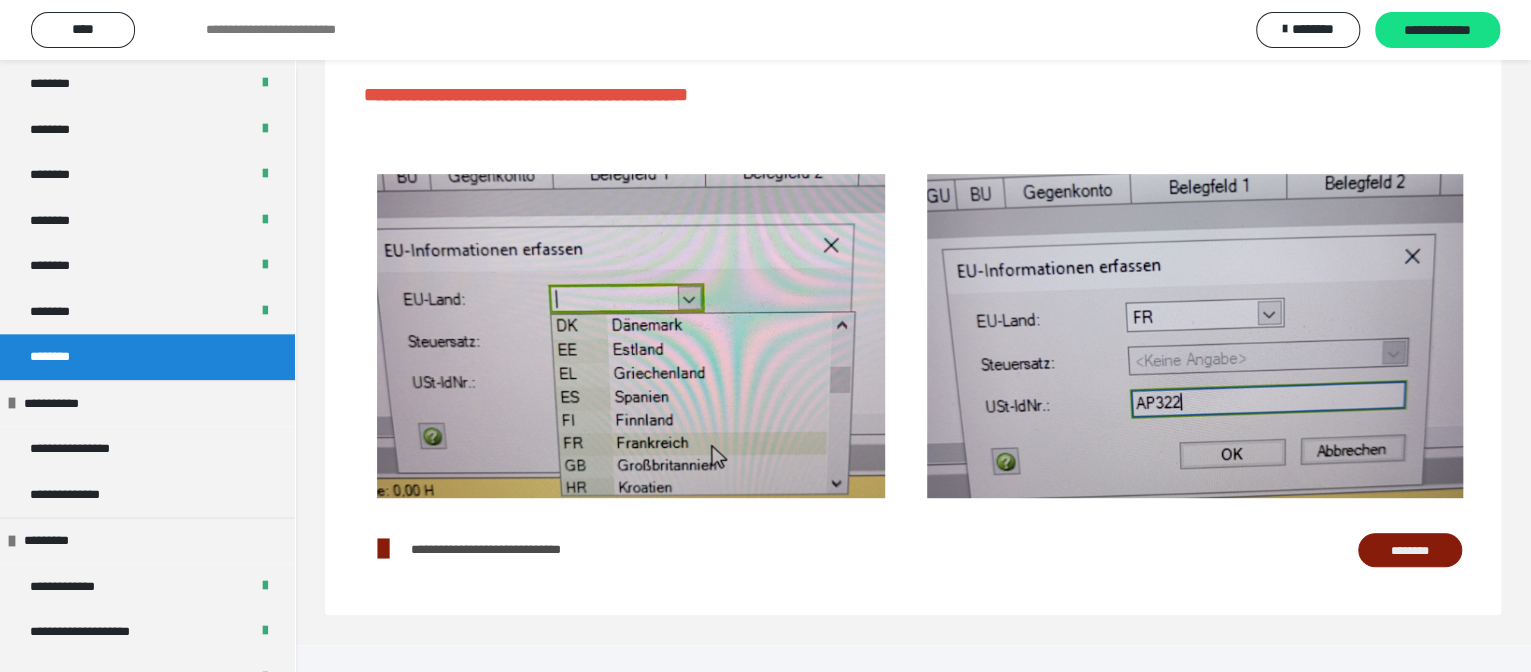 click on "**********" at bounding box center [527, 549] 